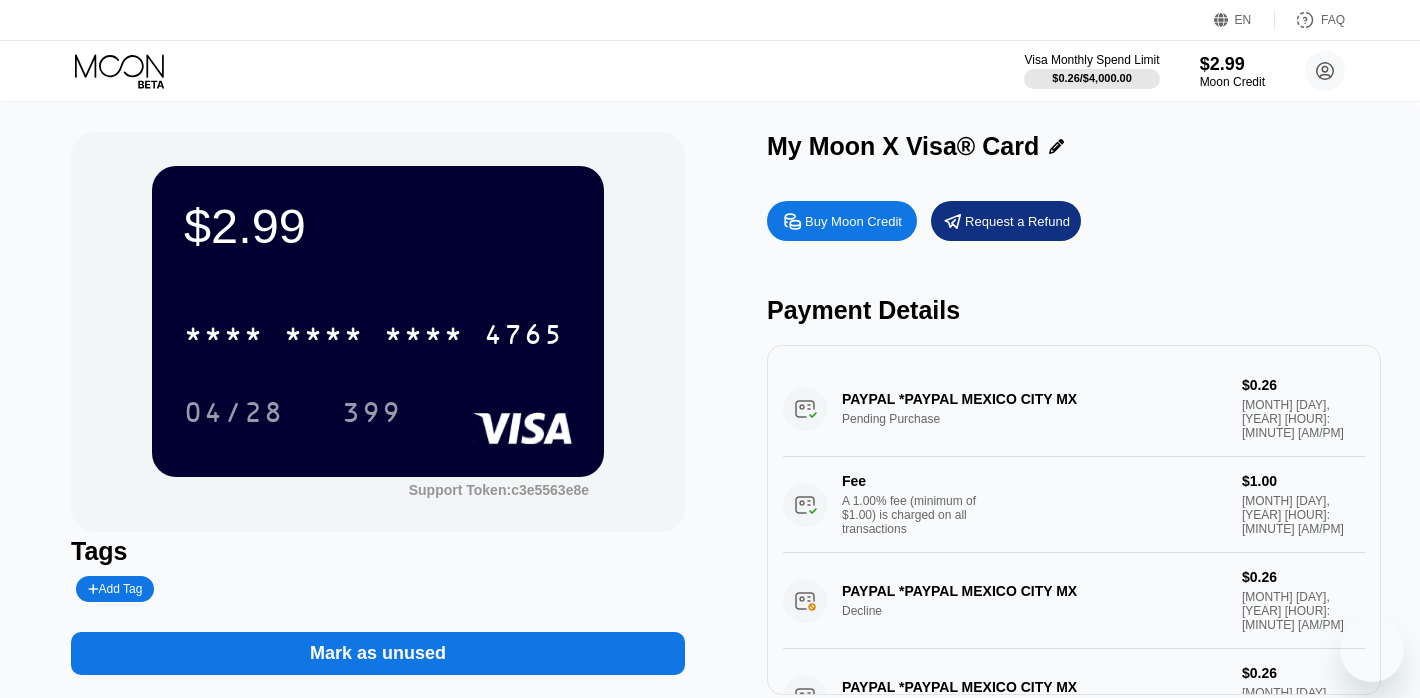scroll, scrollTop: 0, scrollLeft: 0, axis: both 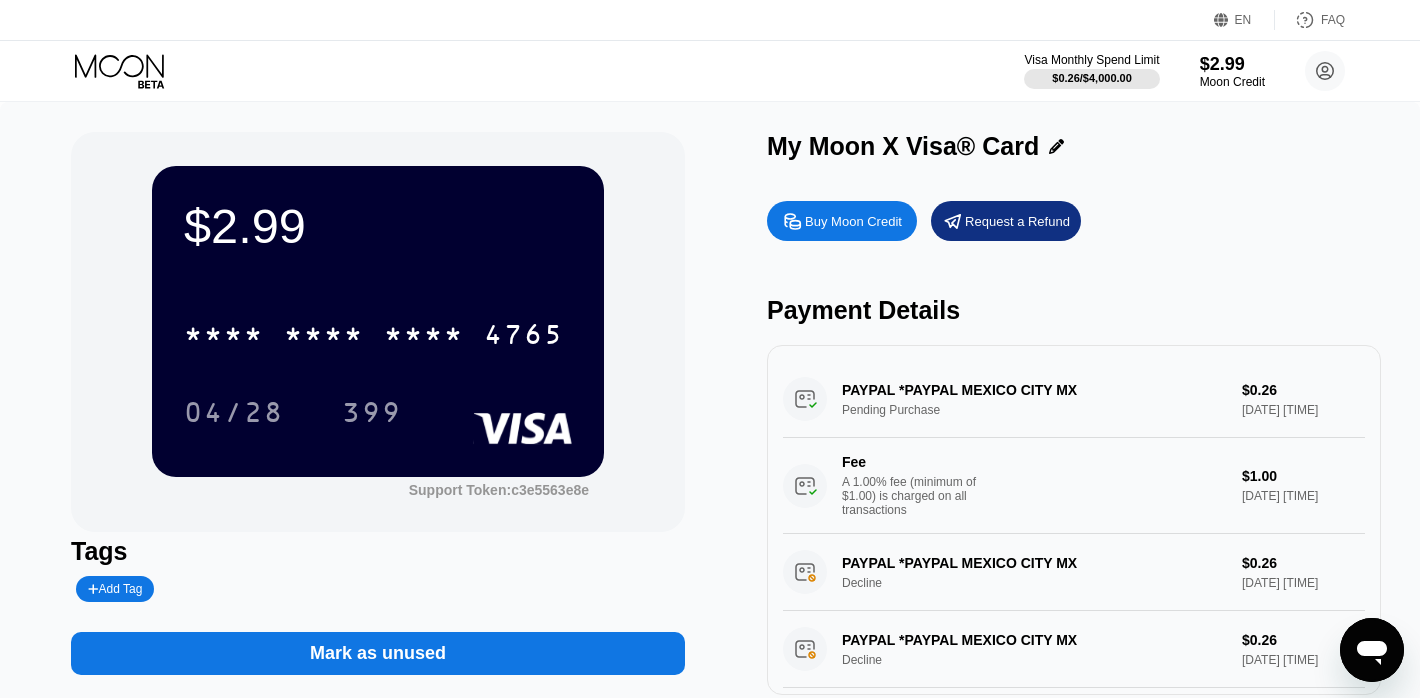 click on "PAYPAL *PAYPAL           MEXICO CITY  MX Pending Purchase $0.26 Aug 05, 2025 12:45 AM Fee A 1.00% fee (minimum of $1.00) is charged on all transactions $1.00 Aug 05, 2025 12:45 AM" at bounding box center [1074, 447] 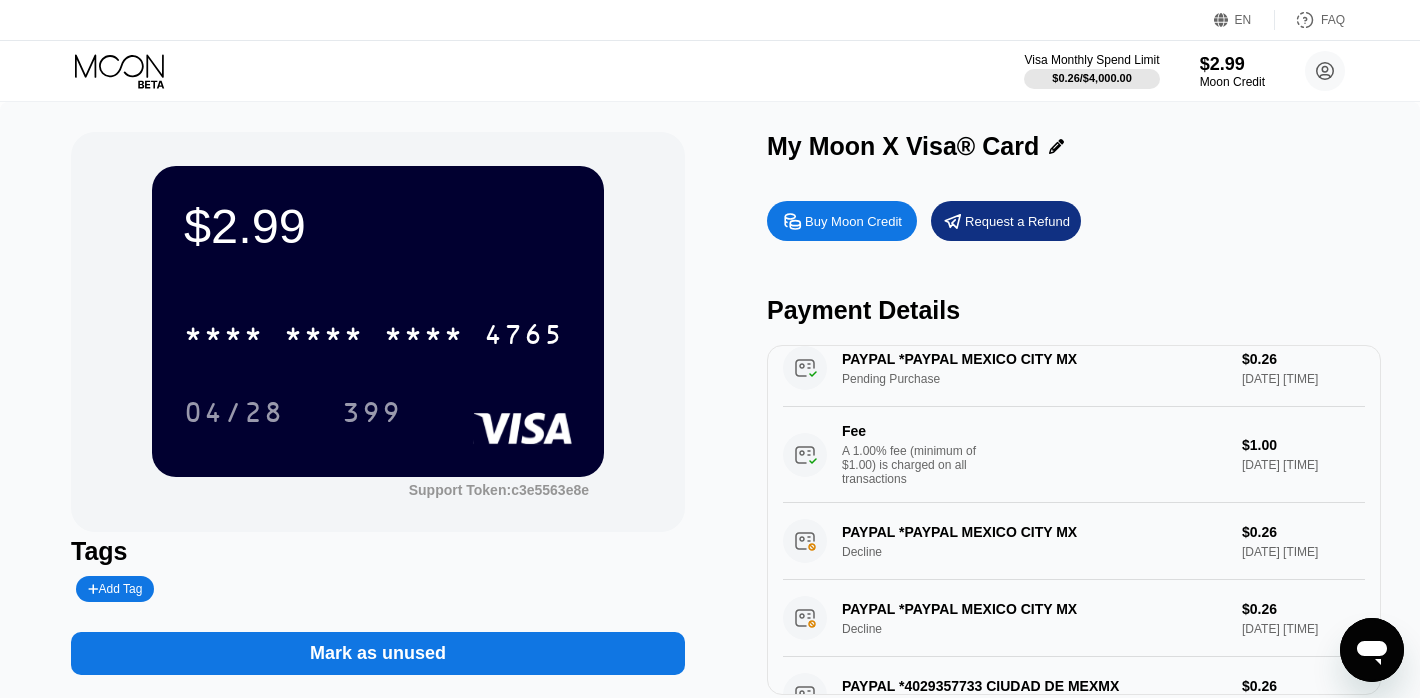 scroll, scrollTop: 0, scrollLeft: 0, axis: both 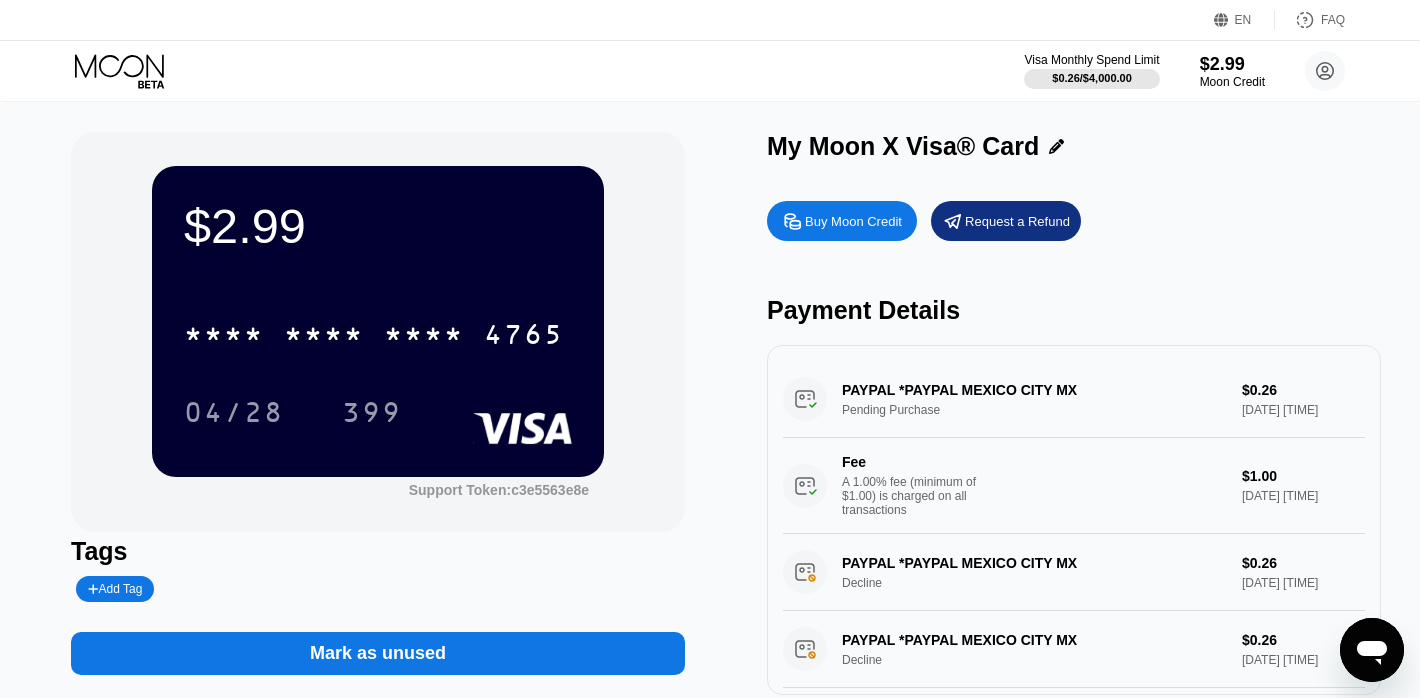 click on "PAYPAL *PAYPAL           MEXICO CITY  MX Pending Purchase $0.26 Aug 05, 2025 12:45 AM Fee A 1.00% fee (minimum of $1.00) is charged on all transactions $1.00 Aug 05, 2025 12:45 AM" at bounding box center [1074, 447] 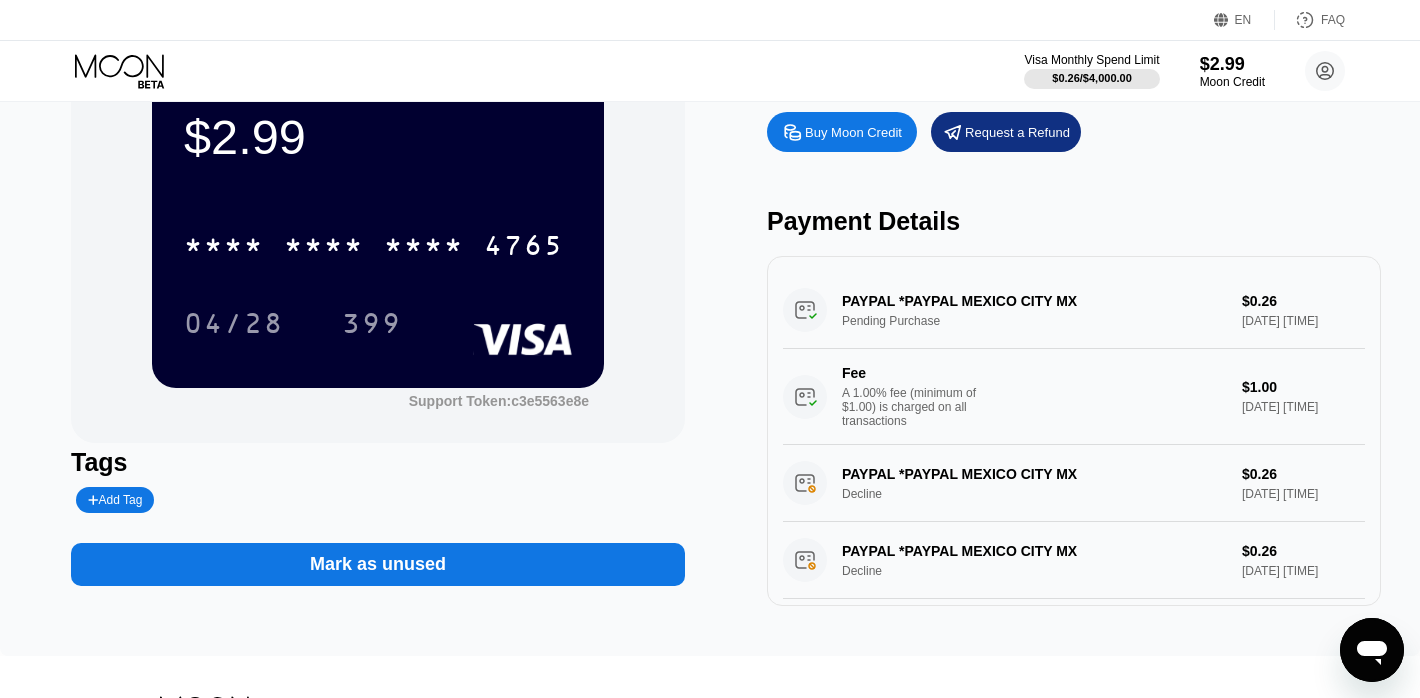 scroll, scrollTop: 0, scrollLeft: 0, axis: both 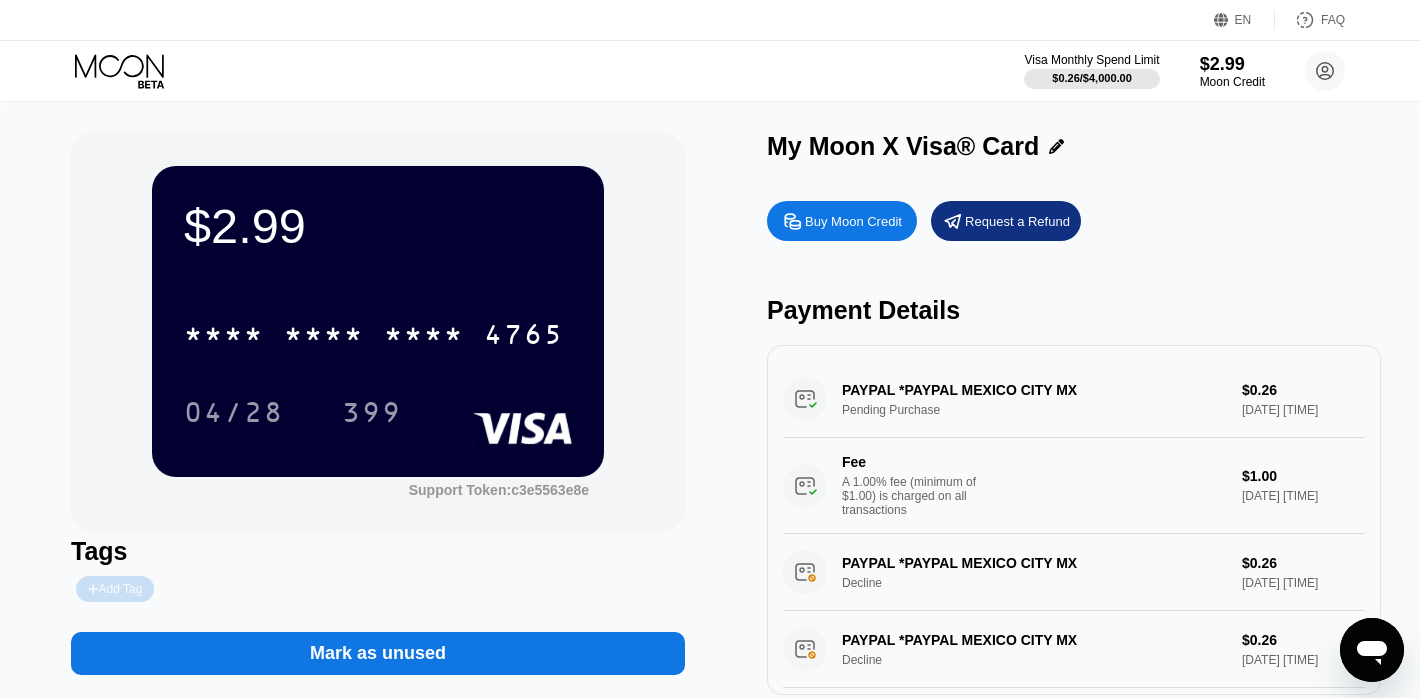 click on "Add Tag" at bounding box center [115, 589] 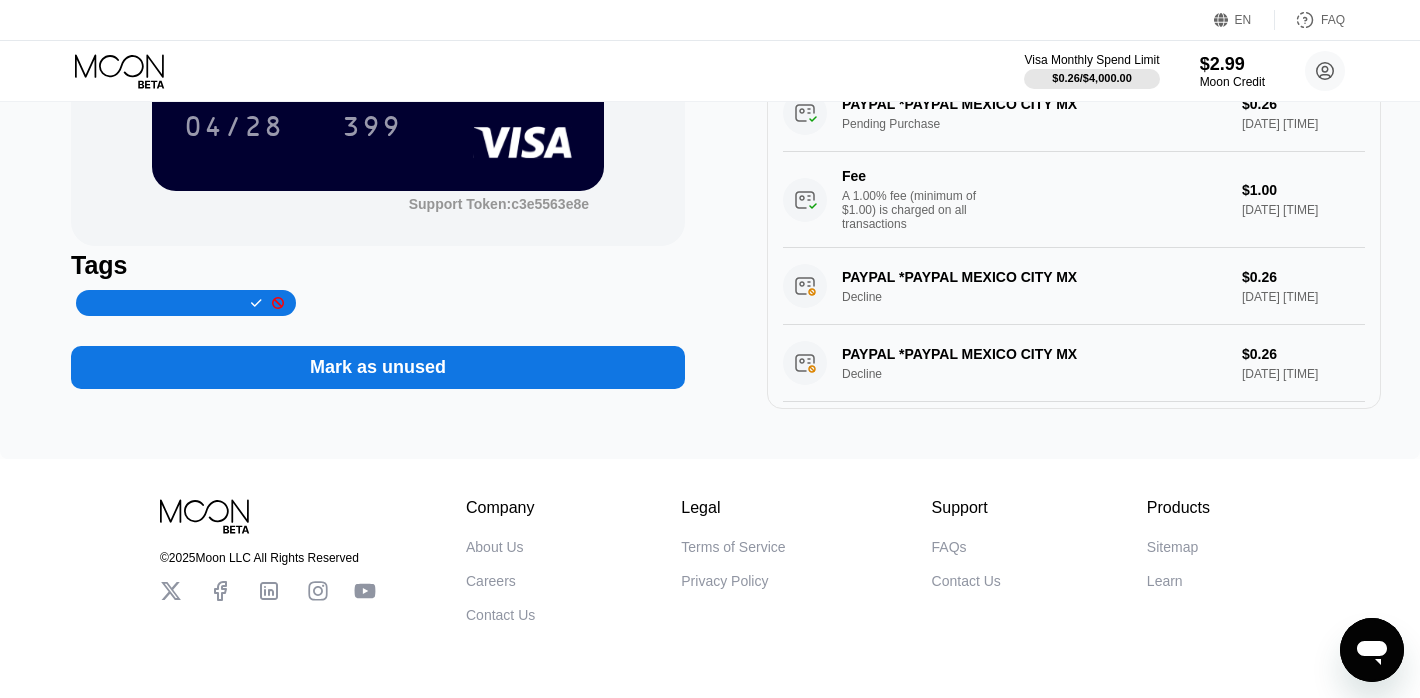 scroll, scrollTop: 343, scrollLeft: 0, axis: vertical 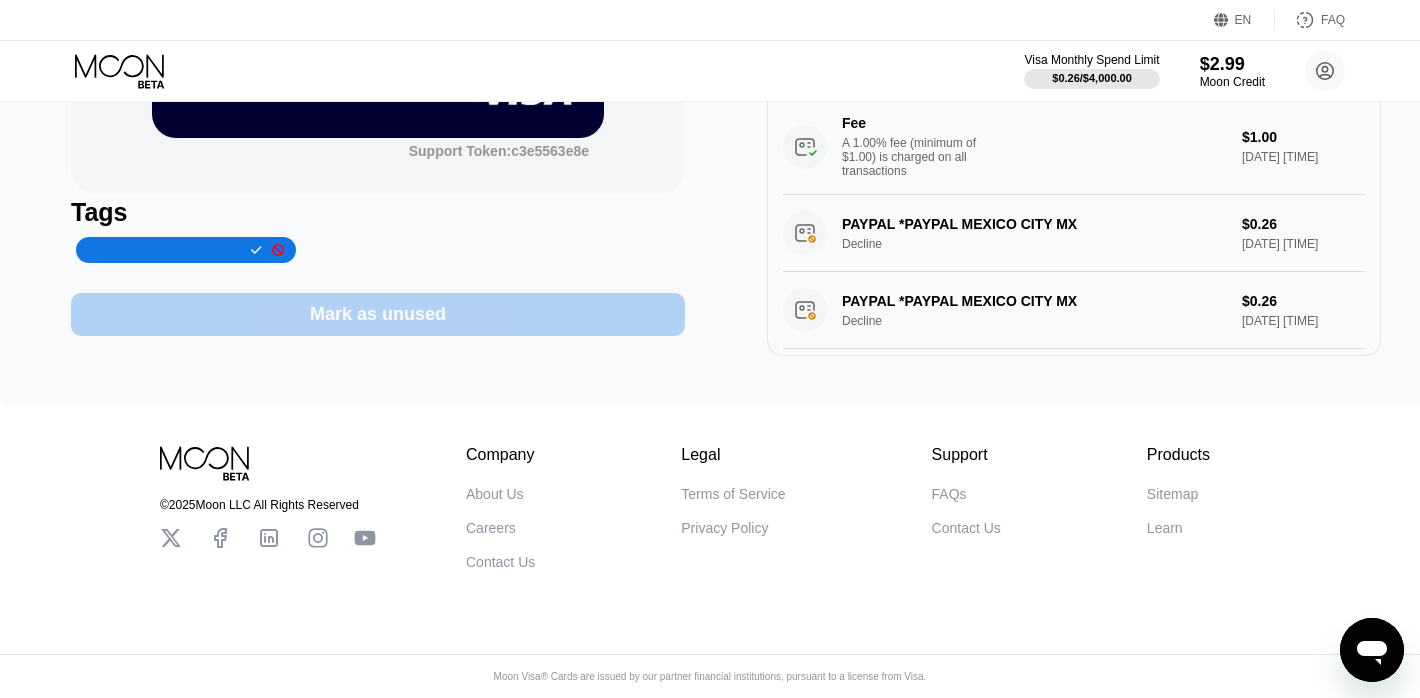 click on "Mark as unused" at bounding box center [378, 314] 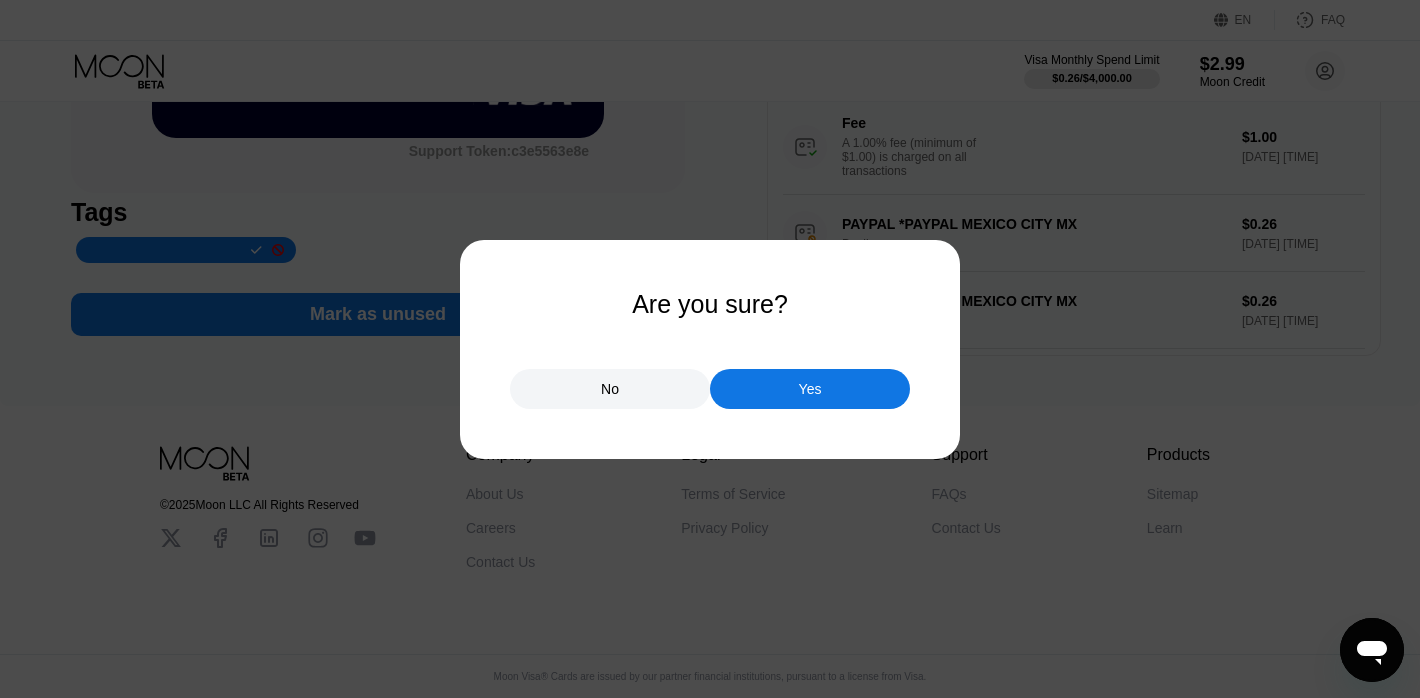 click on "Yes" at bounding box center (810, 389) 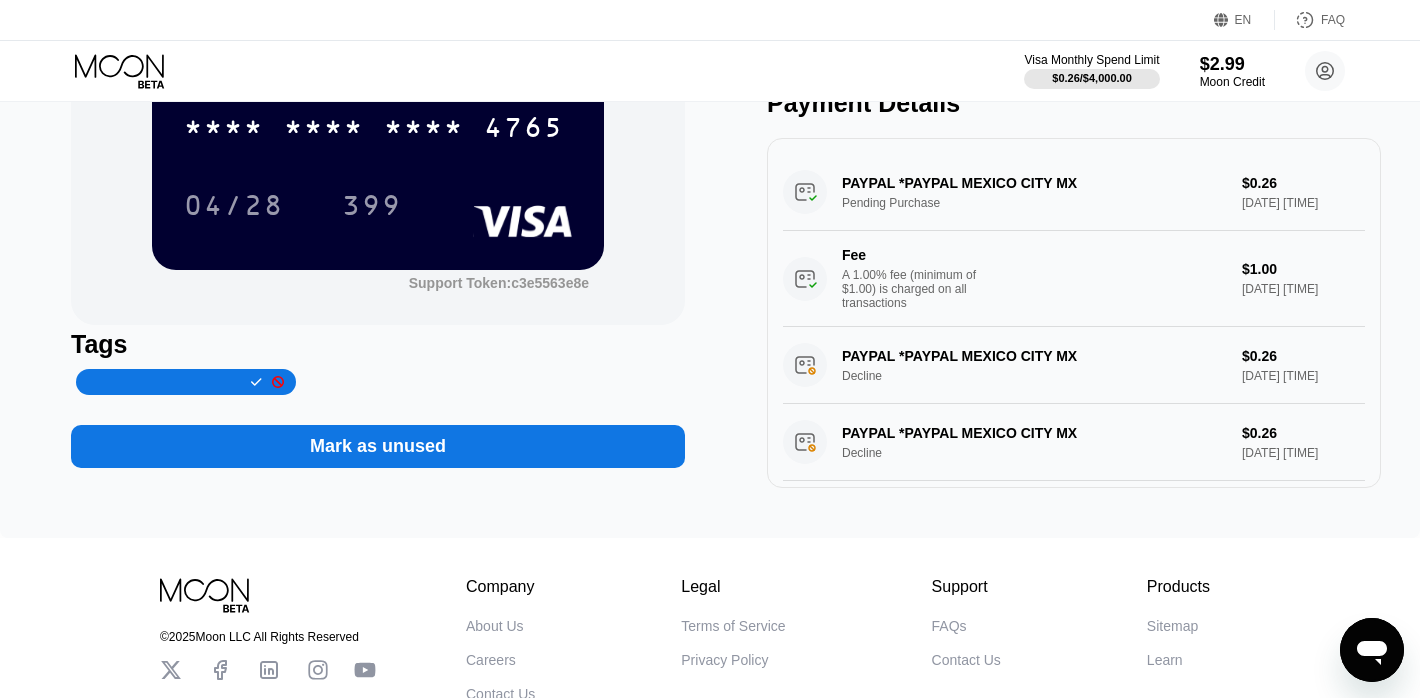 scroll, scrollTop: 202, scrollLeft: 0, axis: vertical 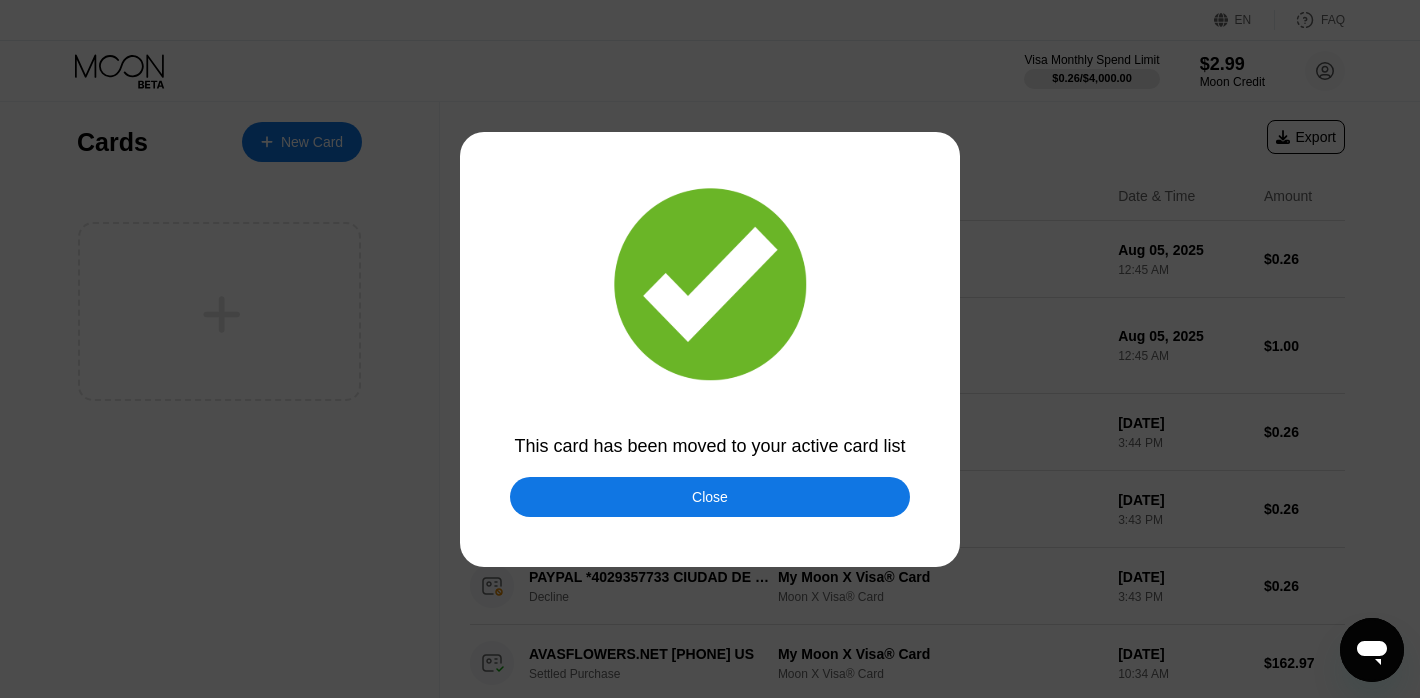 click on "Close" at bounding box center (710, 497) 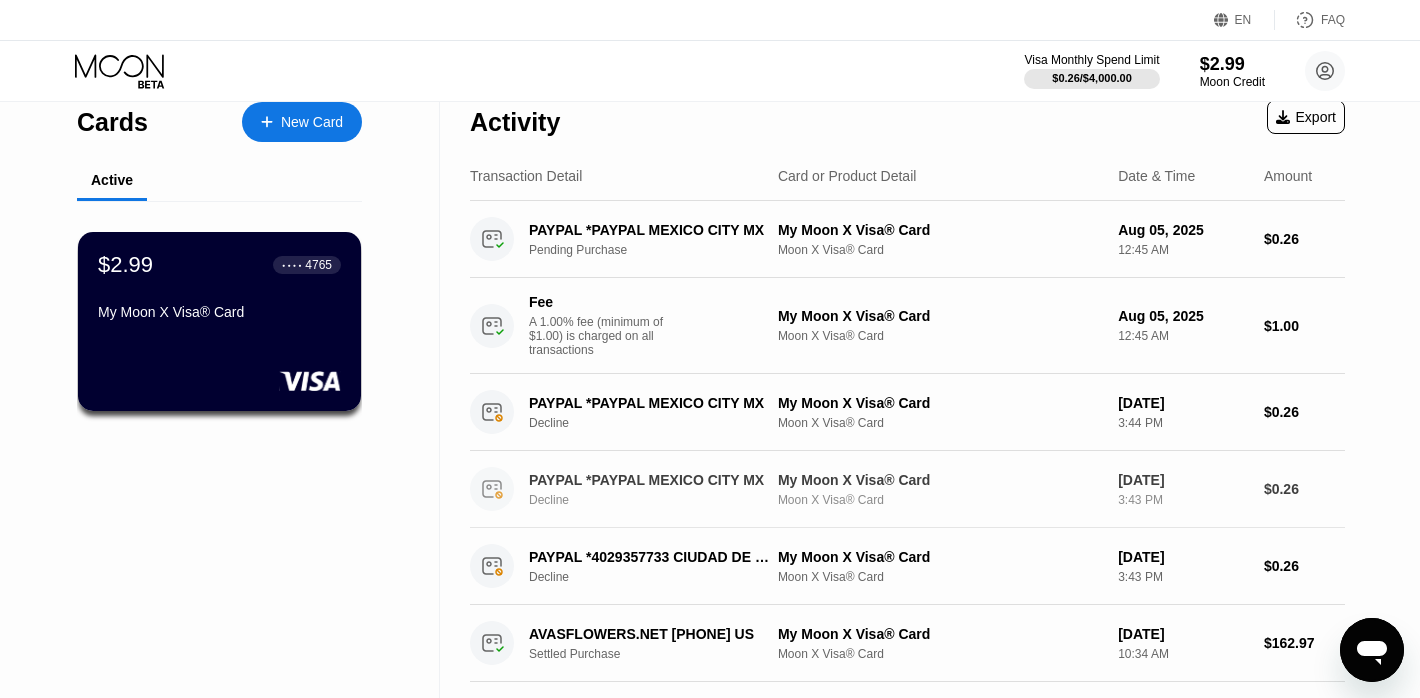scroll, scrollTop: 22, scrollLeft: 0, axis: vertical 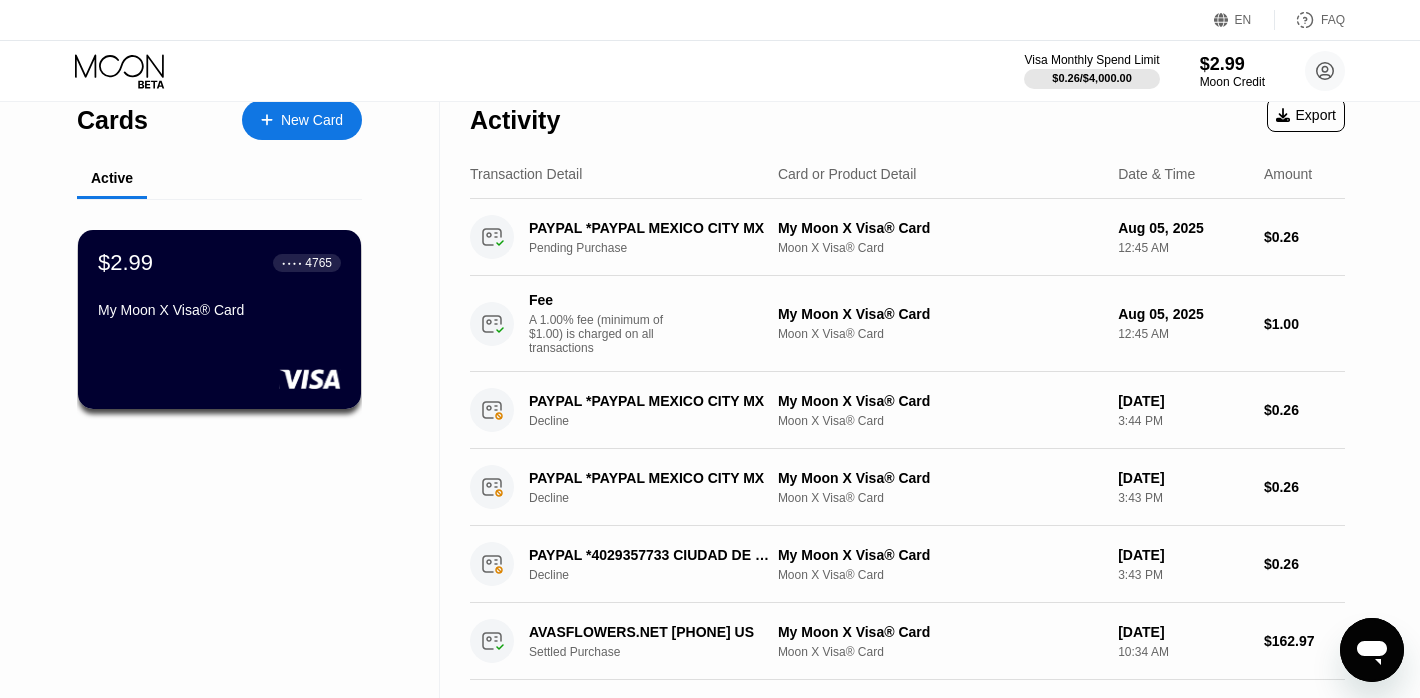click on "Active" at bounding box center (112, 178) 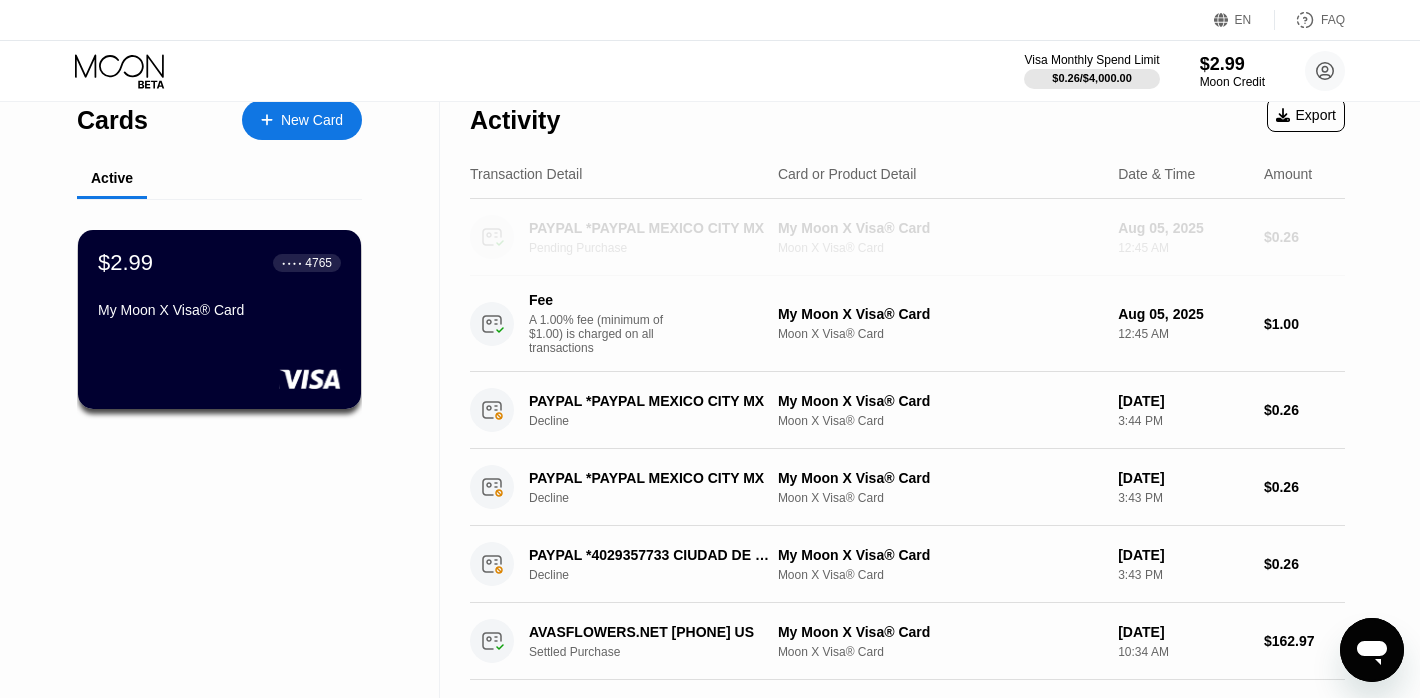 click on "PAYPAL *PAYPAL           MEXICO CITY  MX Pending Purchase" at bounding box center (660, 237) 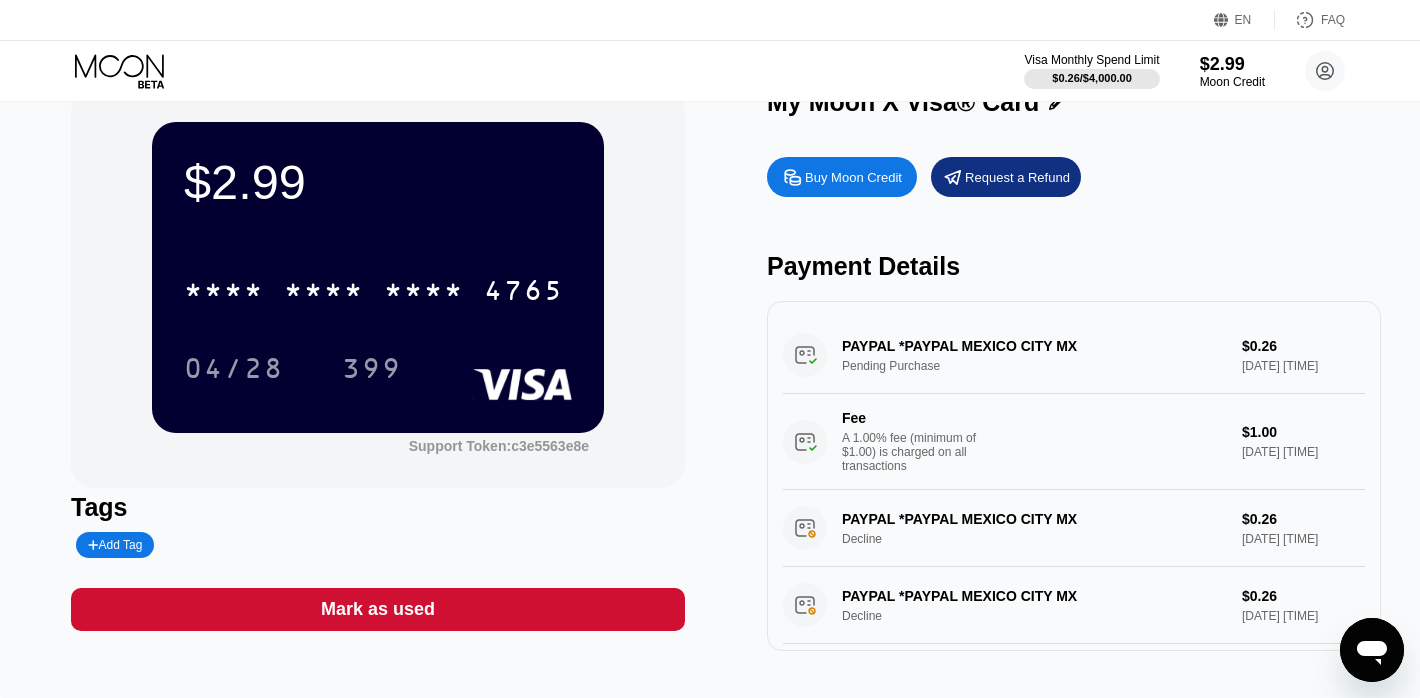 scroll, scrollTop: 0, scrollLeft: 0, axis: both 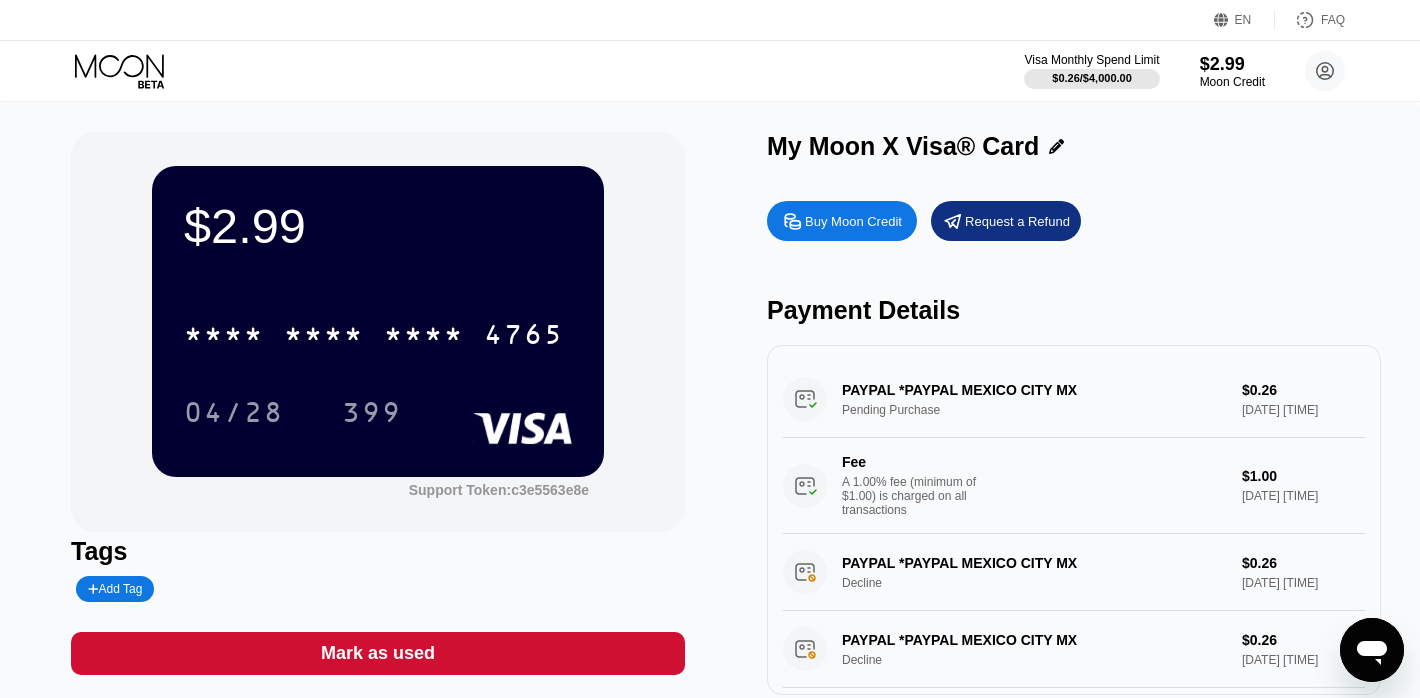 click on "Buy Moon Credit" at bounding box center (842, 221) 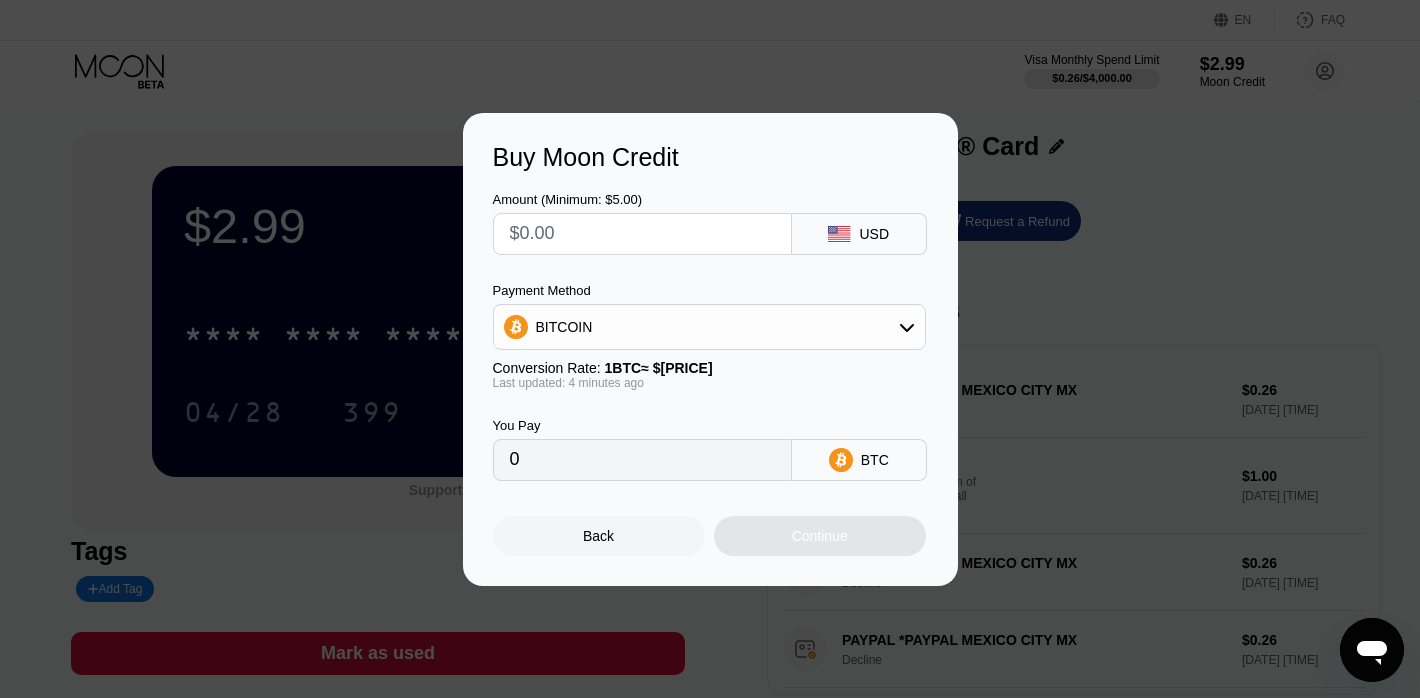 click on "Buy Moon Credit Amount (Minimum: $5.00) USD Payment Method BITCOIN Conversion Rate:   1  BTC  ≈   $113,377.16 Last updated:   4 minutes ago You Pay 0 BTC Back Continue" at bounding box center (710, 349) 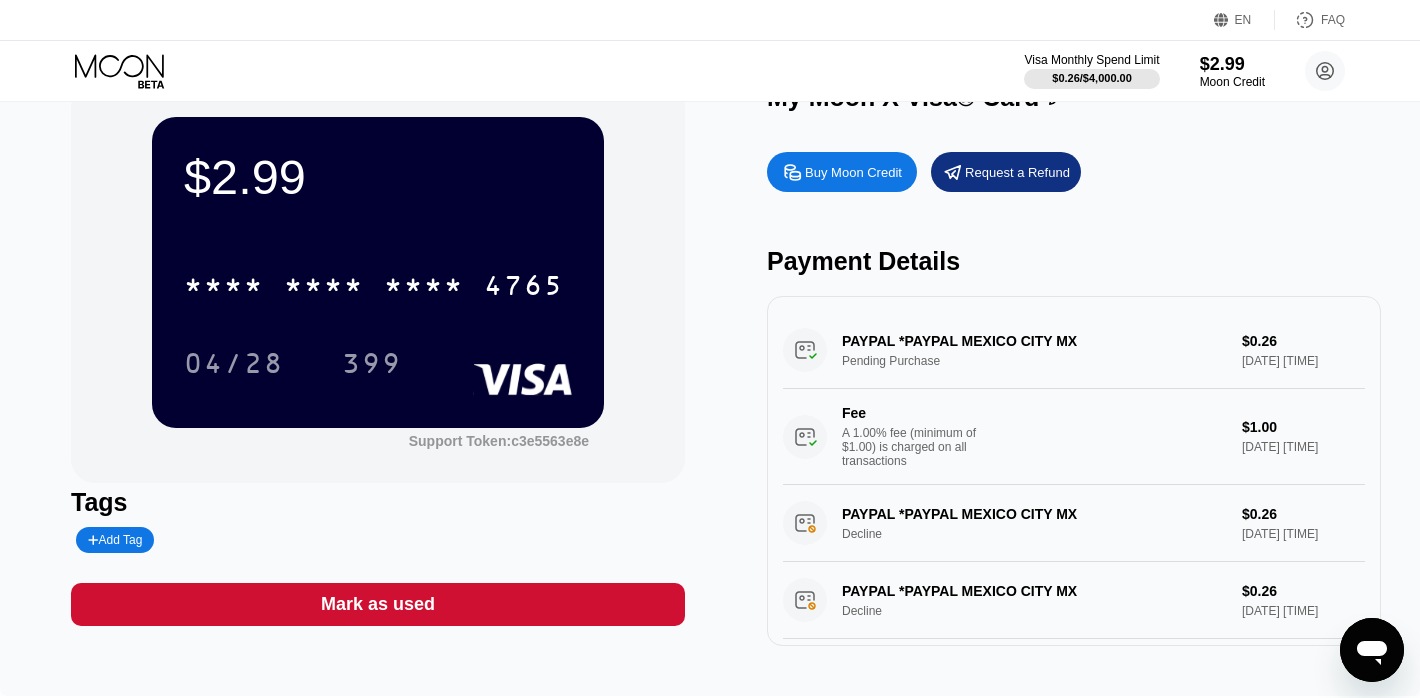 scroll, scrollTop: 0, scrollLeft: 0, axis: both 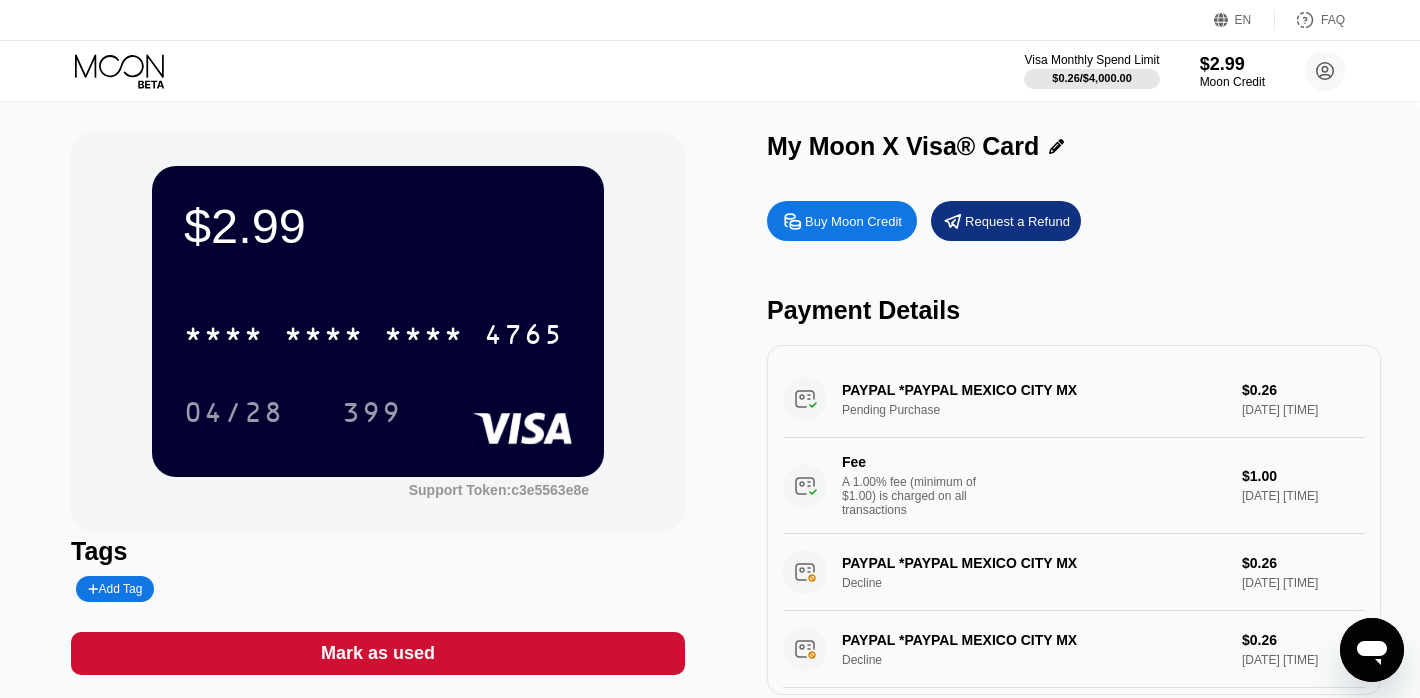 click 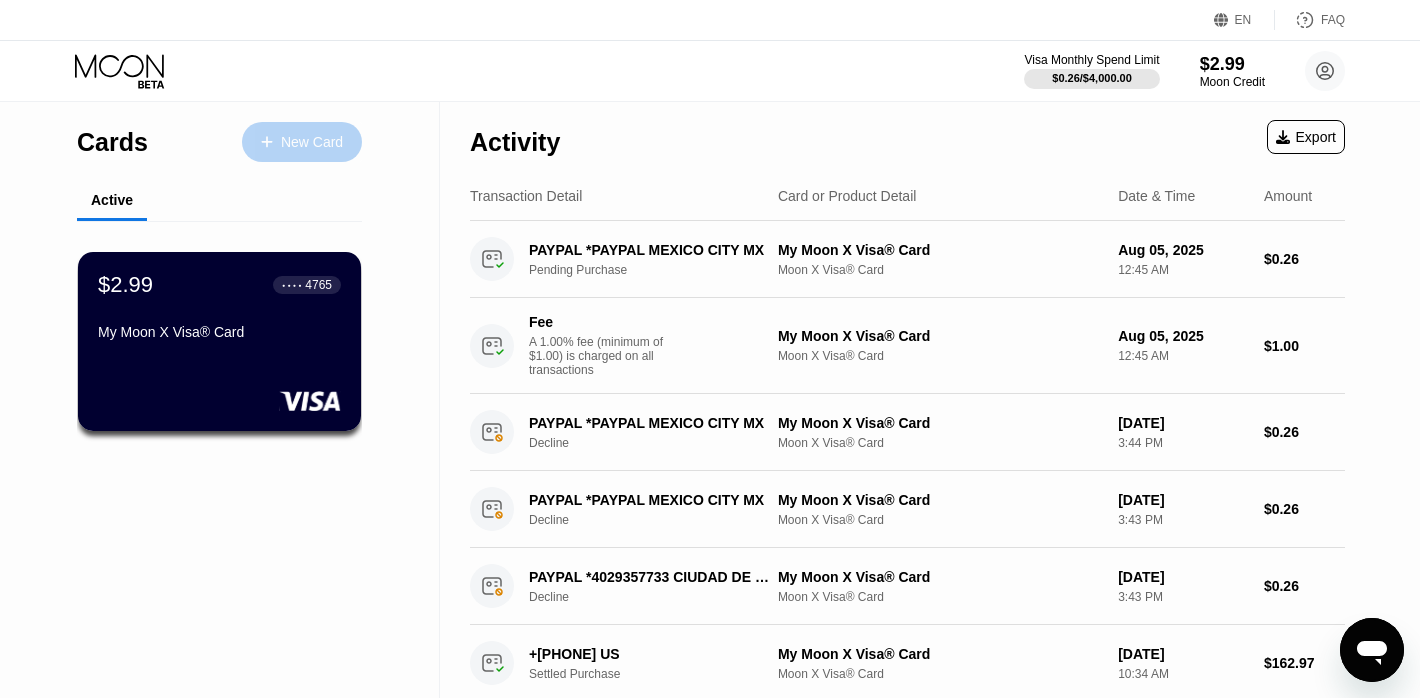 click on "New Card" at bounding box center [312, 142] 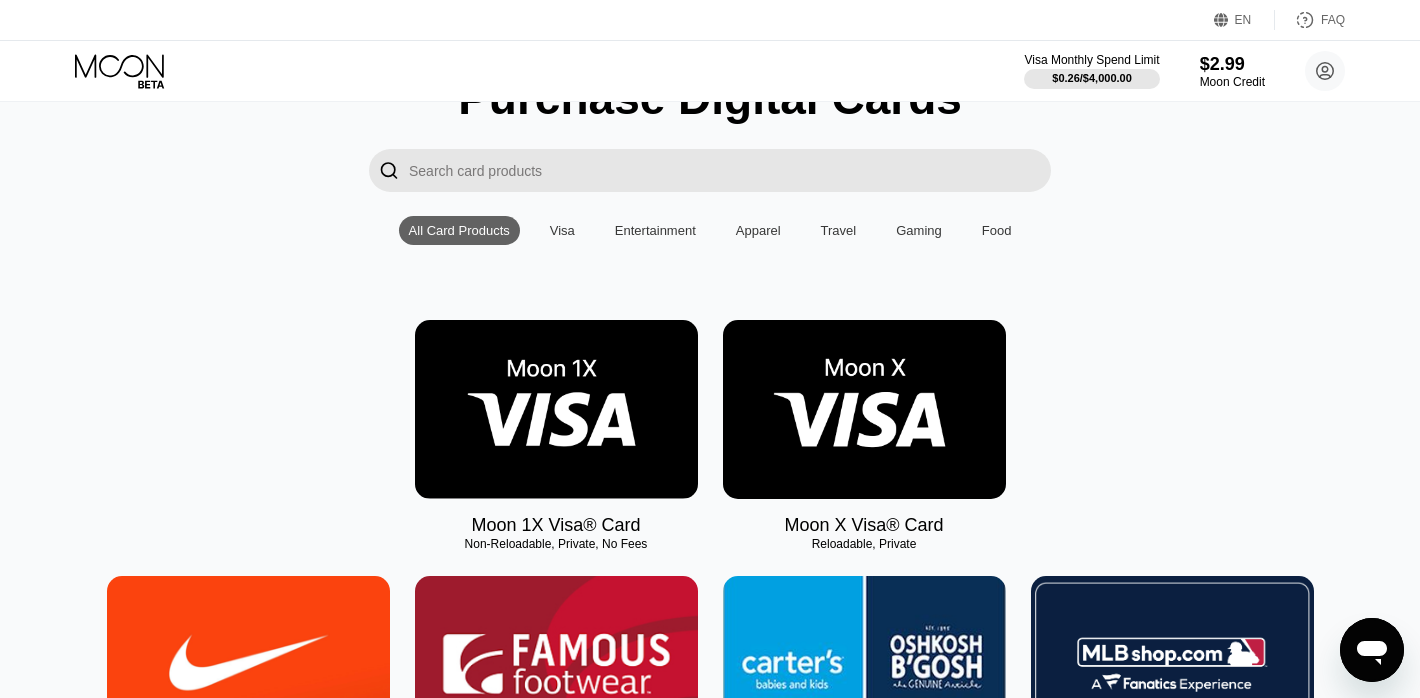 scroll, scrollTop: 134, scrollLeft: 0, axis: vertical 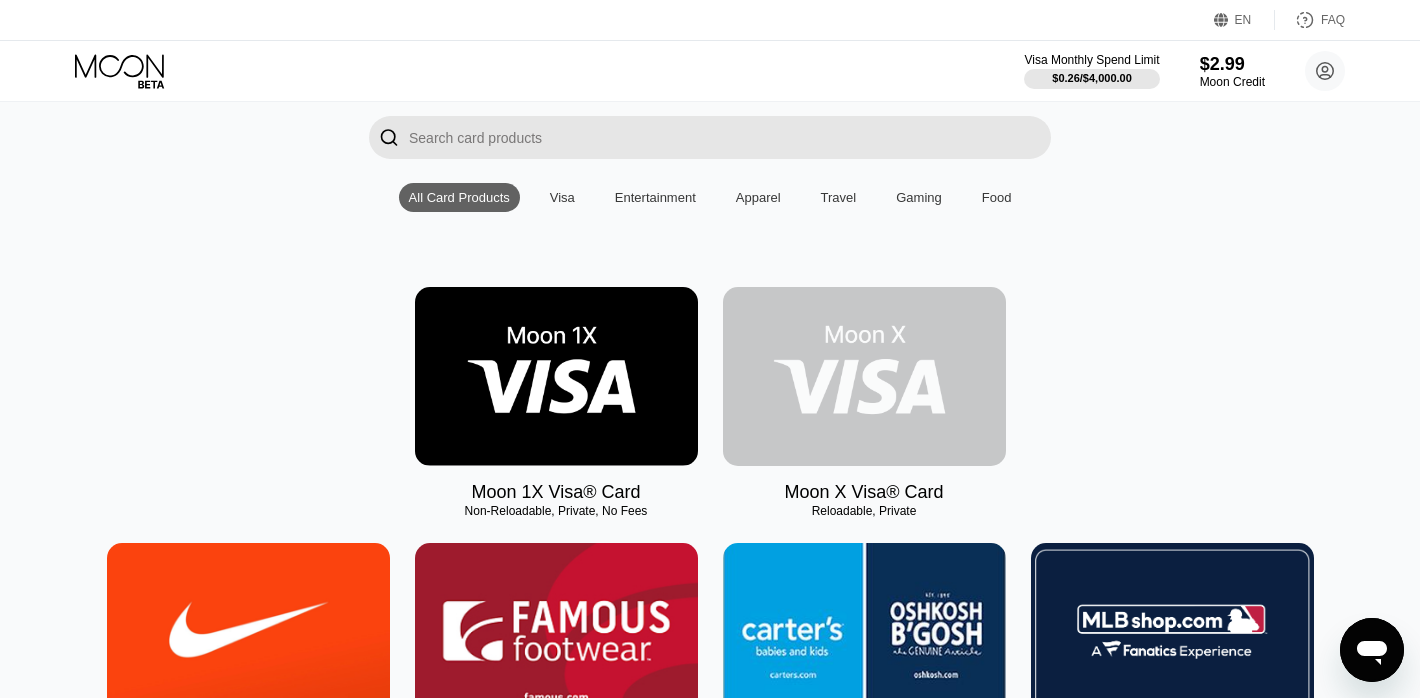 click at bounding box center [864, 376] 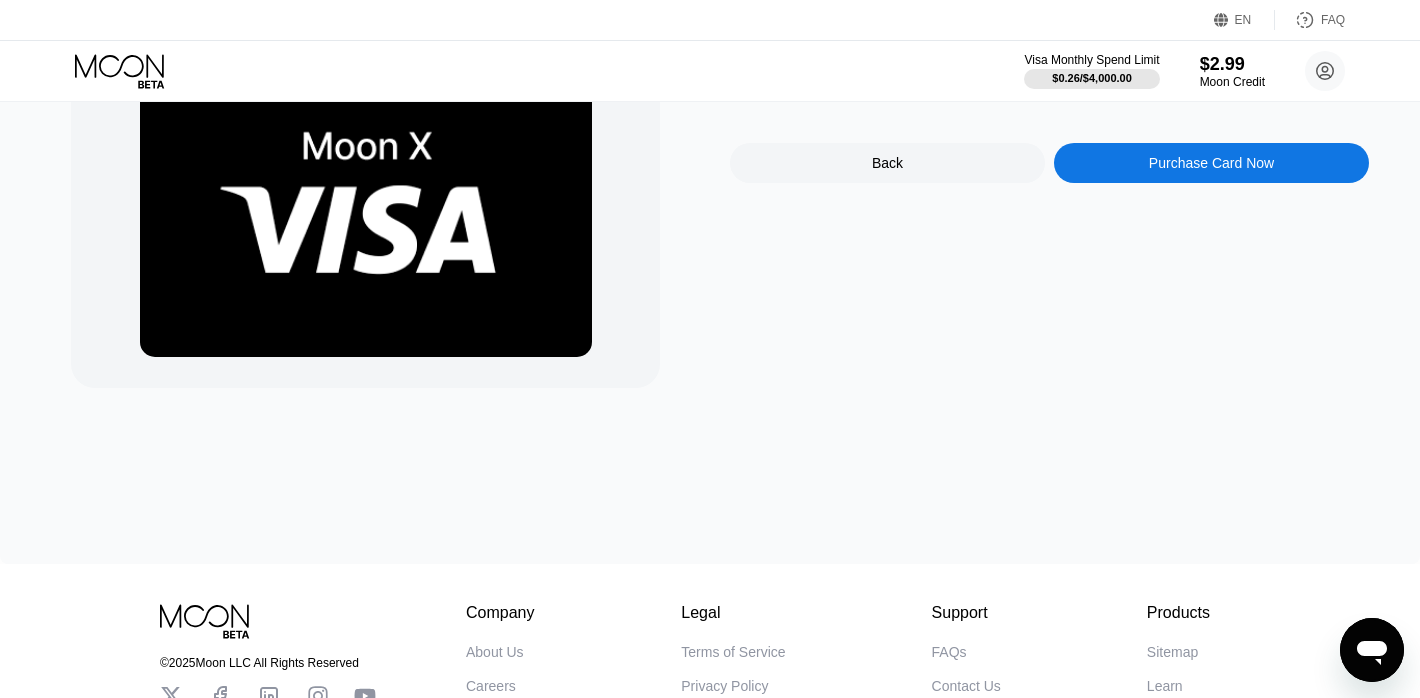 scroll, scrollTop: 0, scrollLeft: 0, axis: both 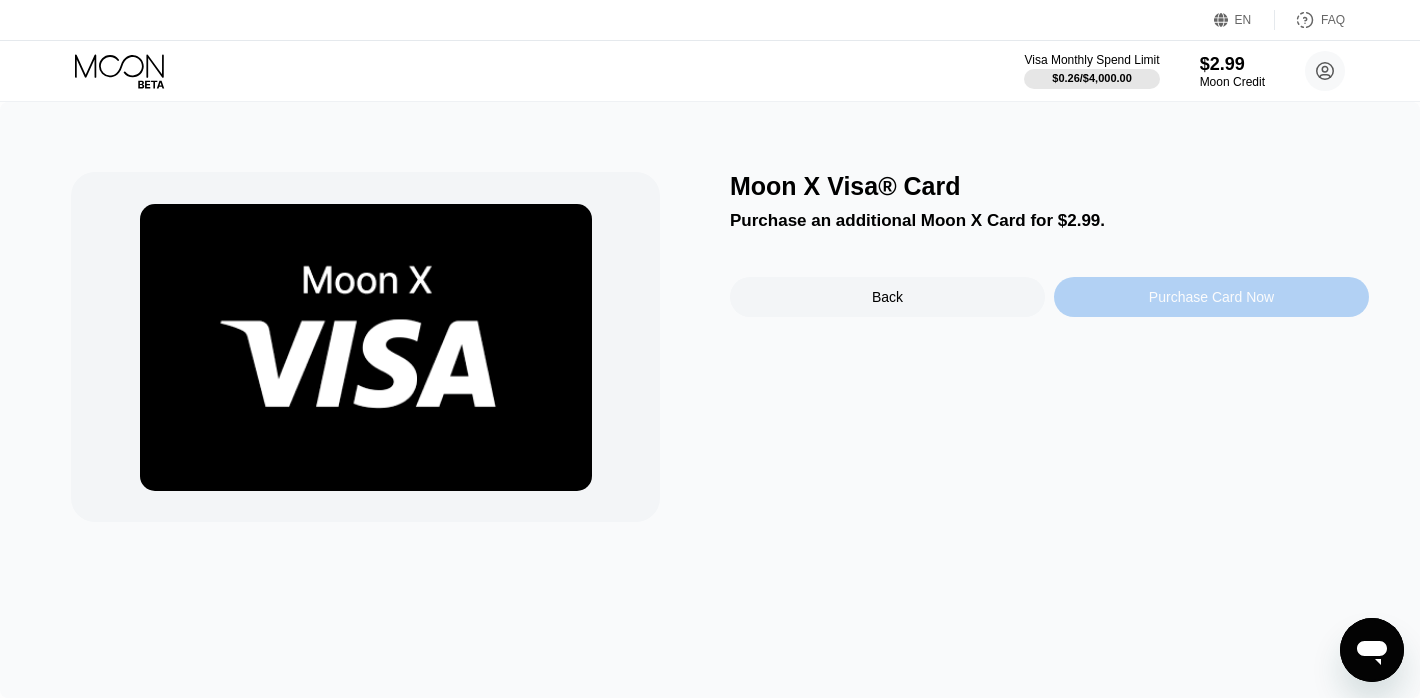 click on "Purchase Card Now" at bounding box center (1211, 297) 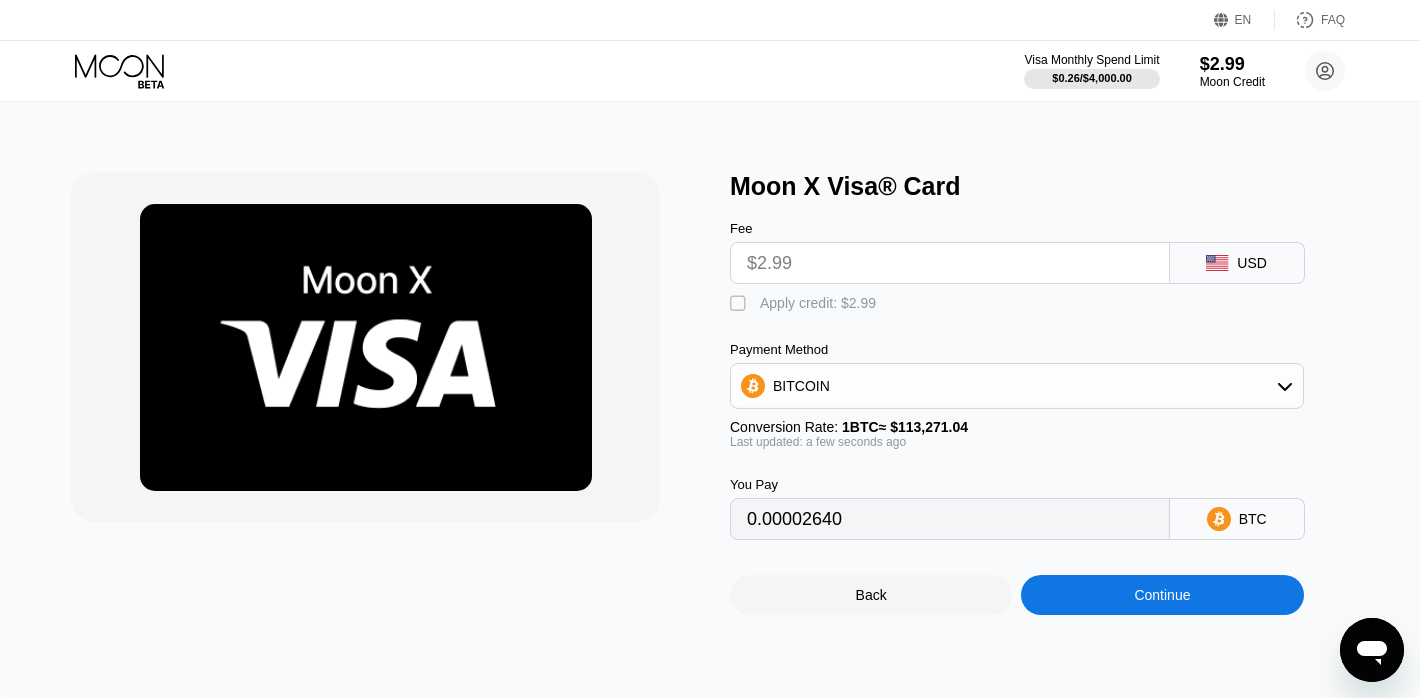 click on "Fee $2.99 USD  Apply credit: $2.99 Payment Method BITCOIN Conversion Rate:   1  BTC  ≈   $113,271.04 Last updated:   a few seconds ago You Pay 0.00002640 BTC" at bounding box center (1049, 370) 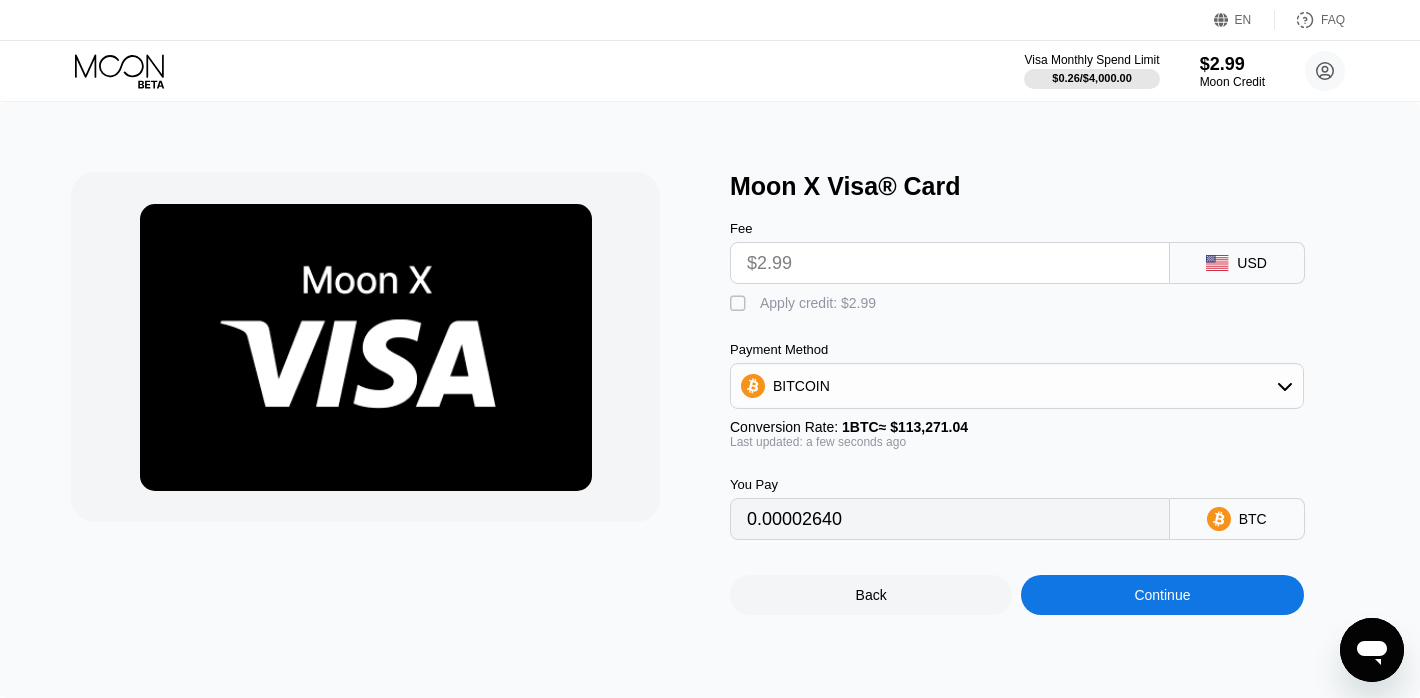 type on "0" 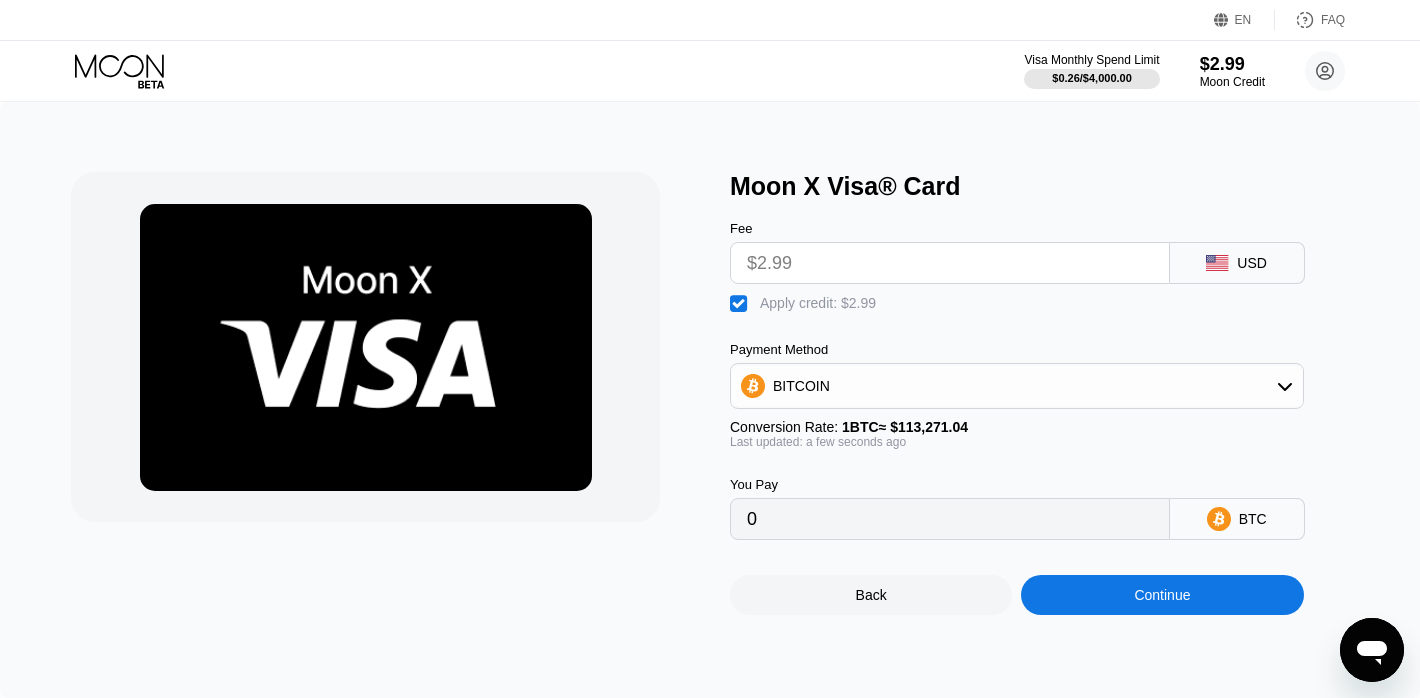 click on "Continue" at bounding box center (1162, 595) 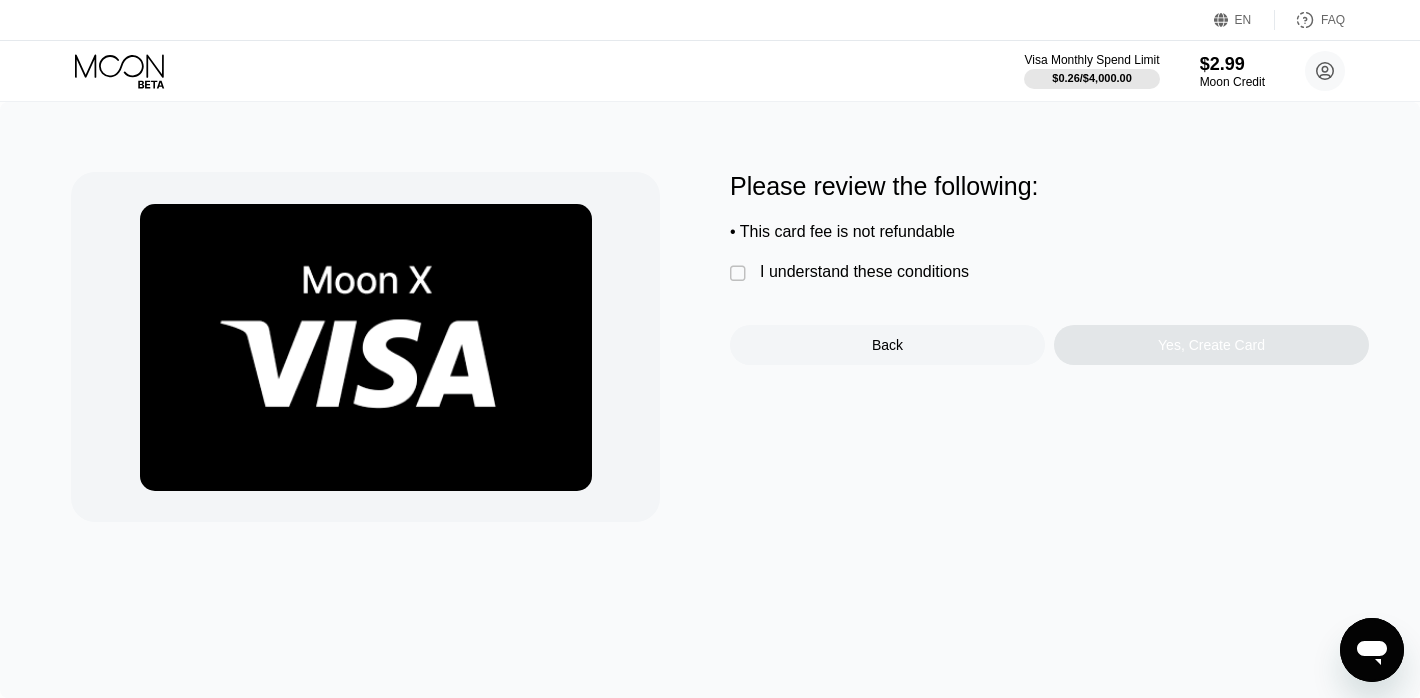 click on "Please review the following: • This card fee is not refundable  I understand these conditions Back Yes, Create Card" at bounding box center [1049, 268] 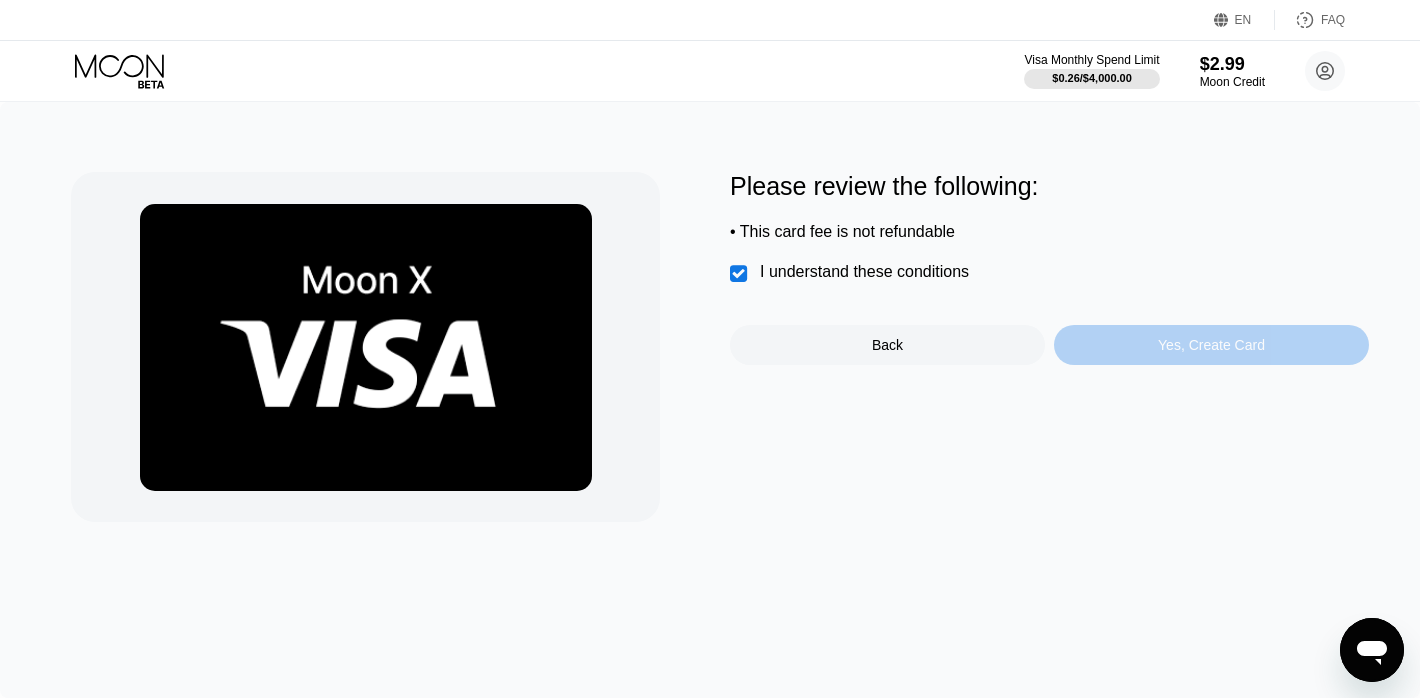 click on "Yes, Create Card" at bounding box center (1211, 345) 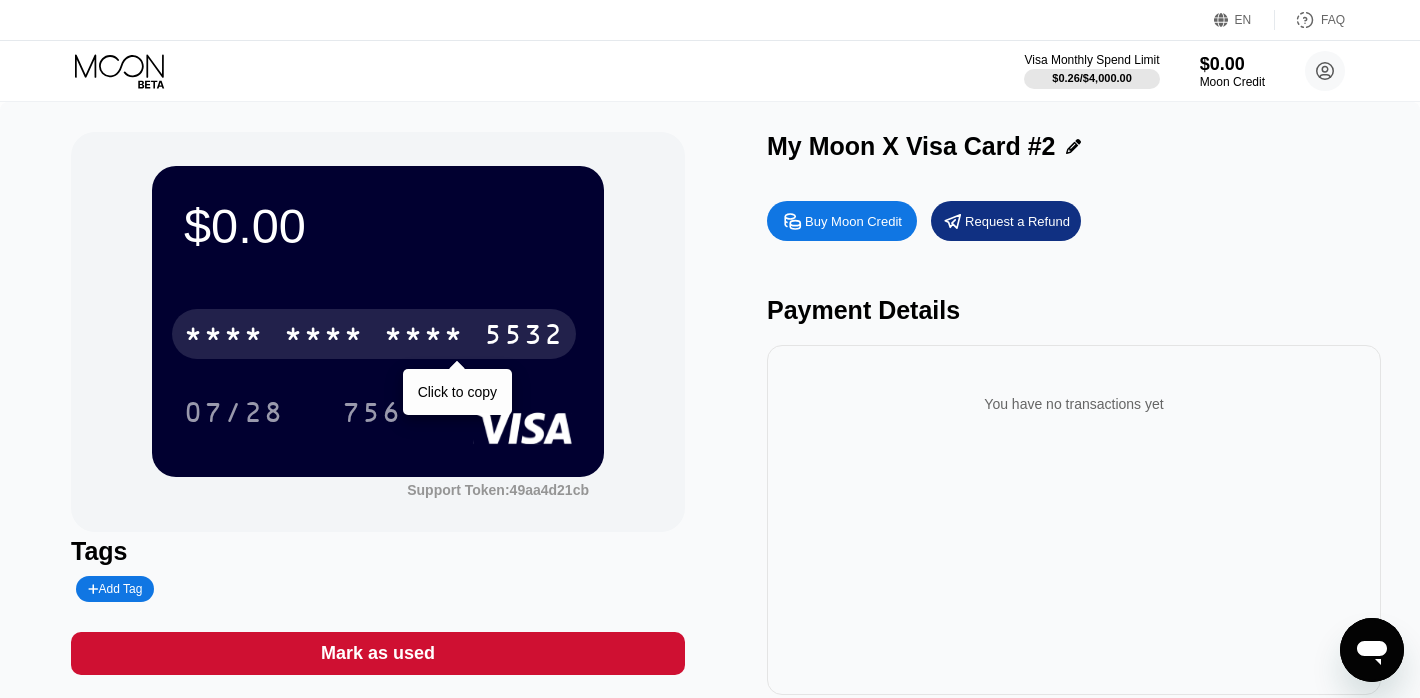click on "* * * *" at bounding box center [424, 337] 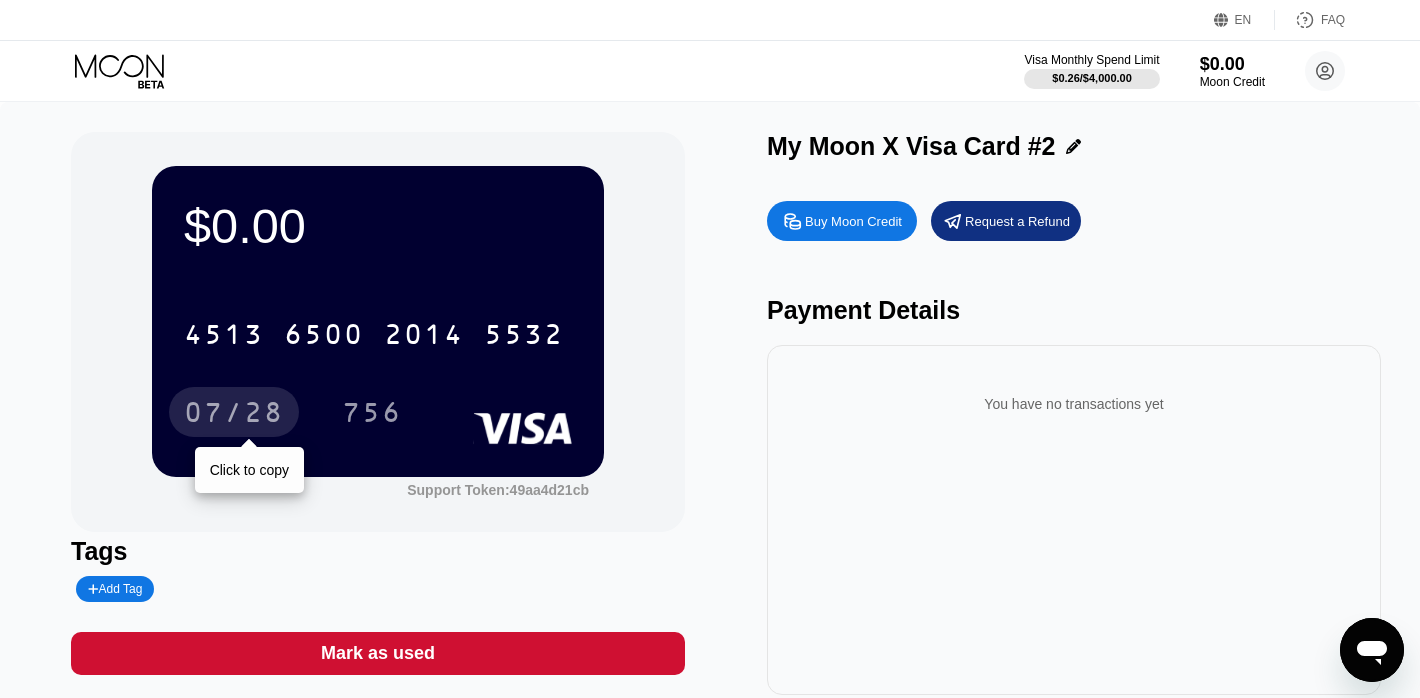 click on "07/28" at bounding box center [234, 415] 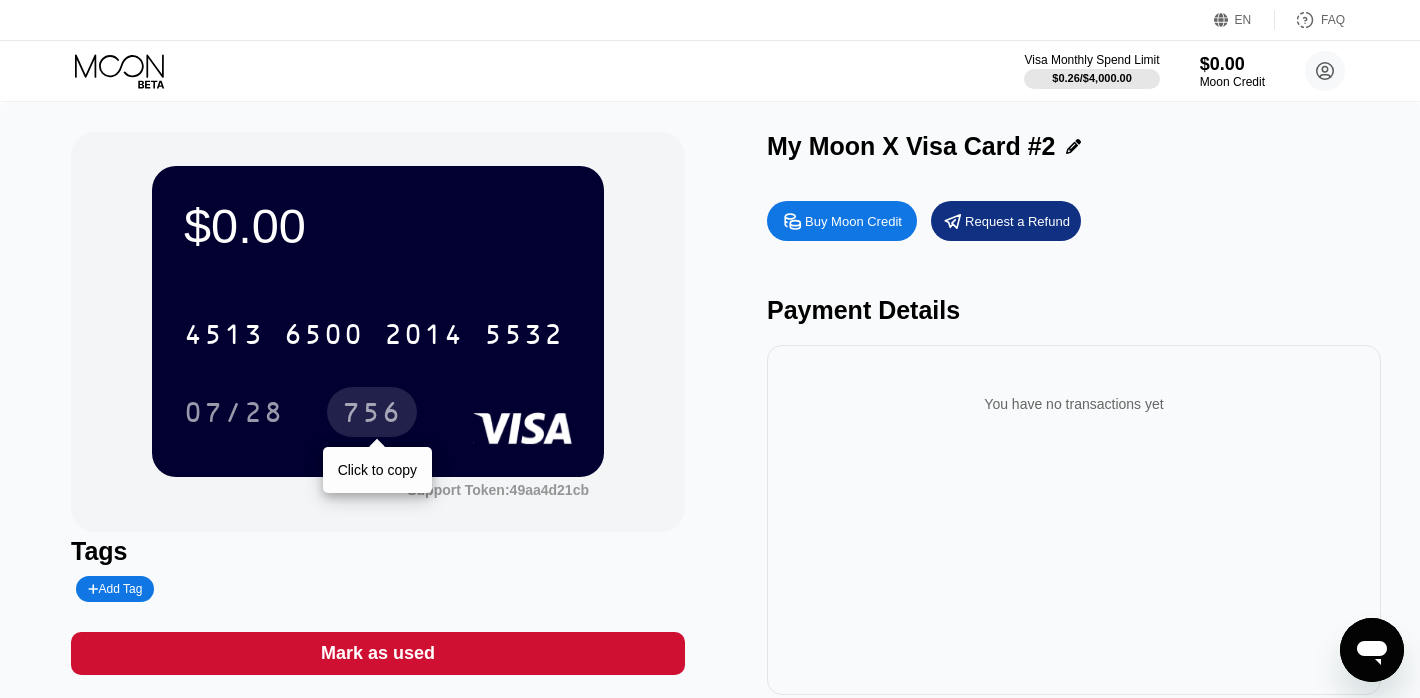 click on "756" at bounding box center (372, 415) 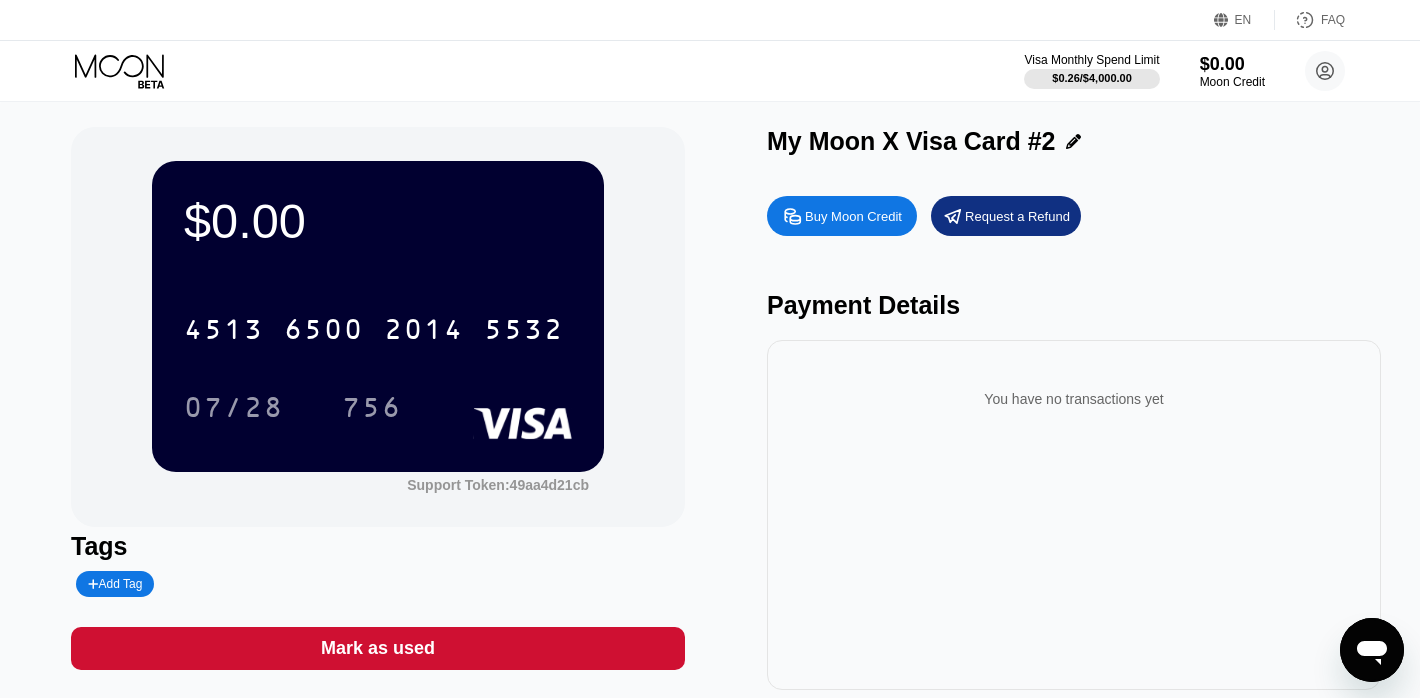 scroll, scrollTop: 0, scrollLeft: 0, axis: both 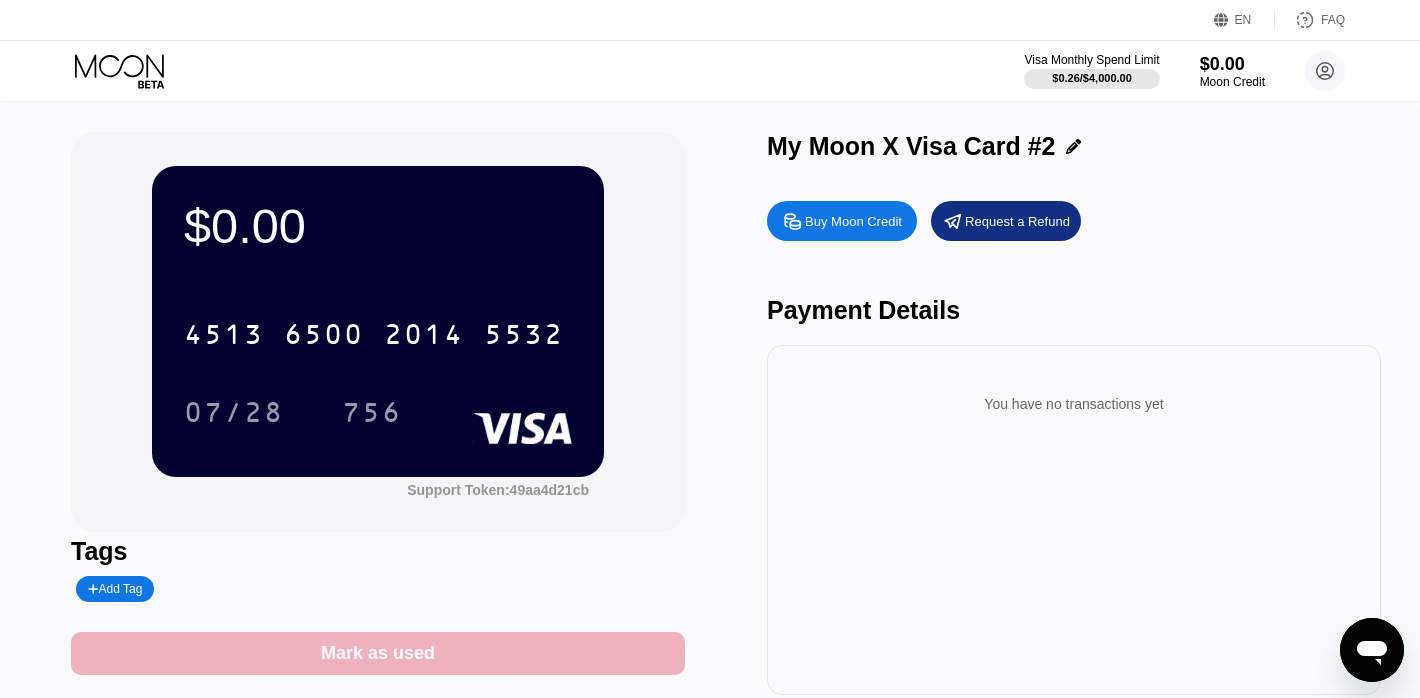 click on "Mark as used" at bounding box center [378, 653] 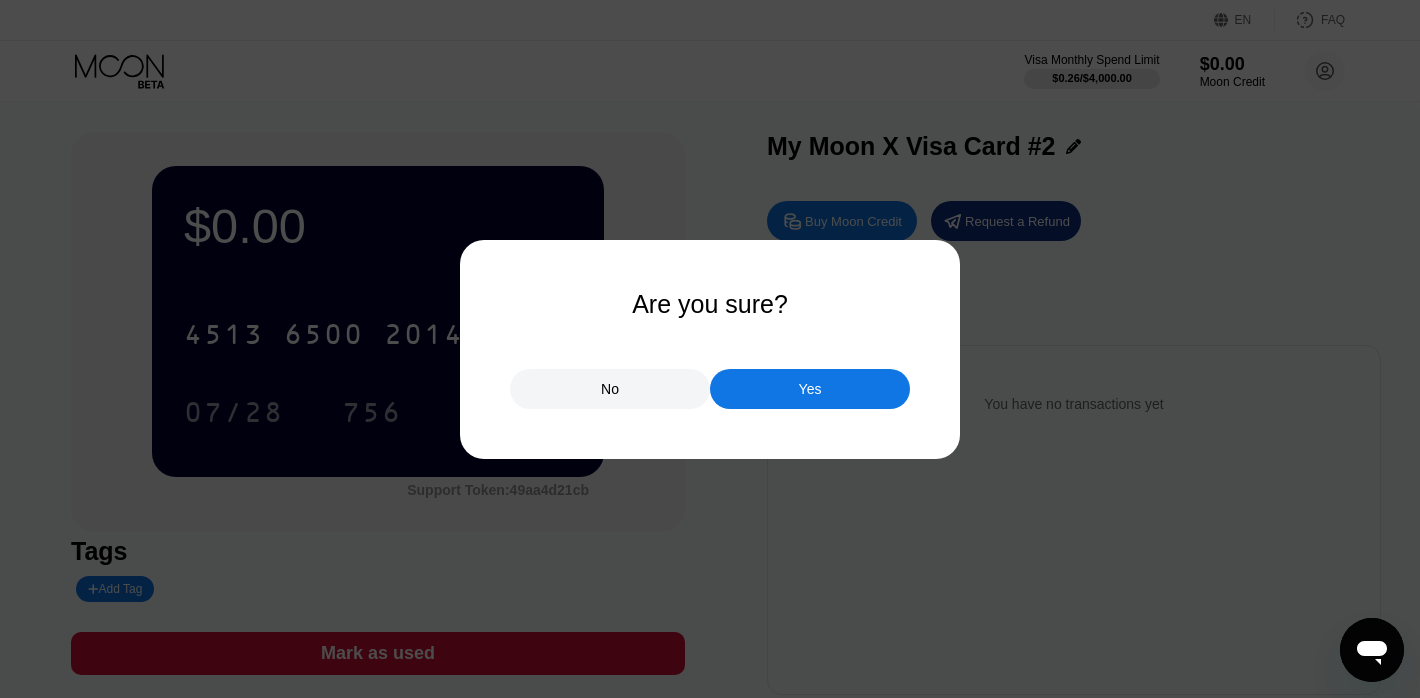 click at bounding box center [710, 349] 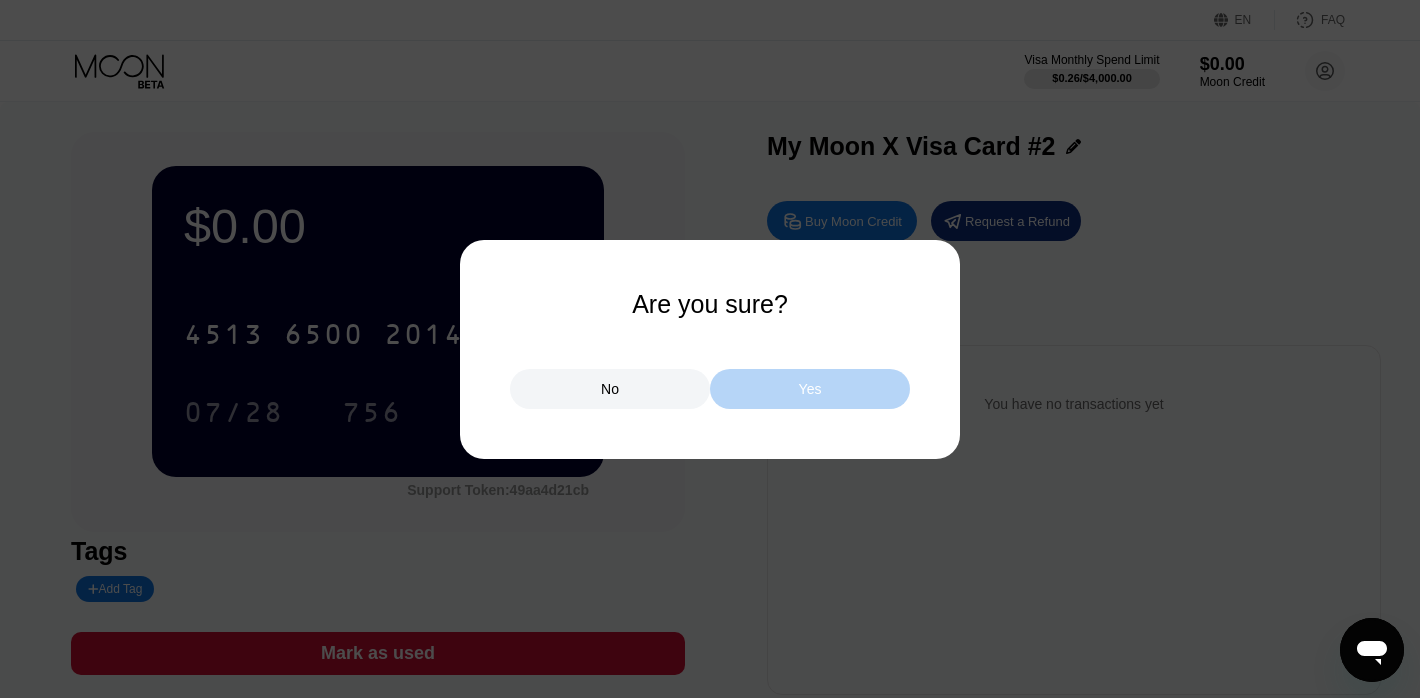 click on "Yes" at bounding box center (810, 389) 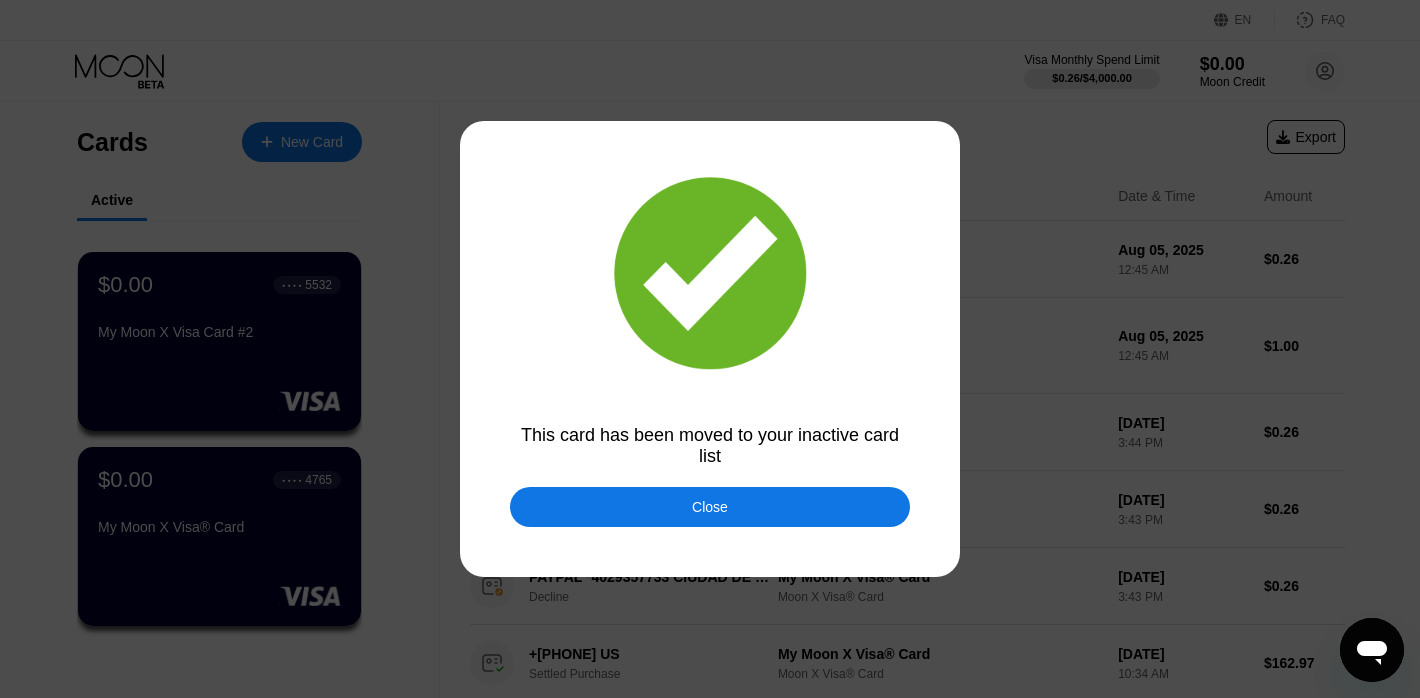 click on "Close" at bounding box center [710, 507] 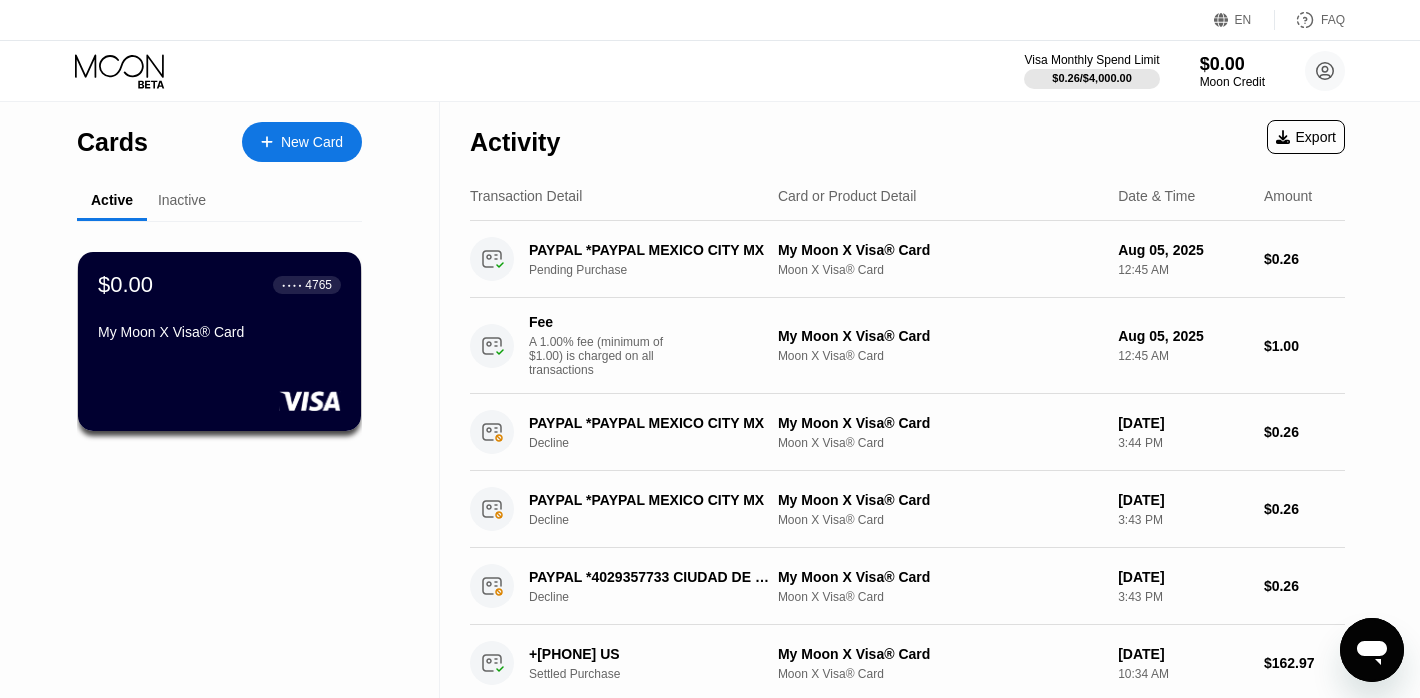 click on "Inactive" at bounding box center (182, 201) 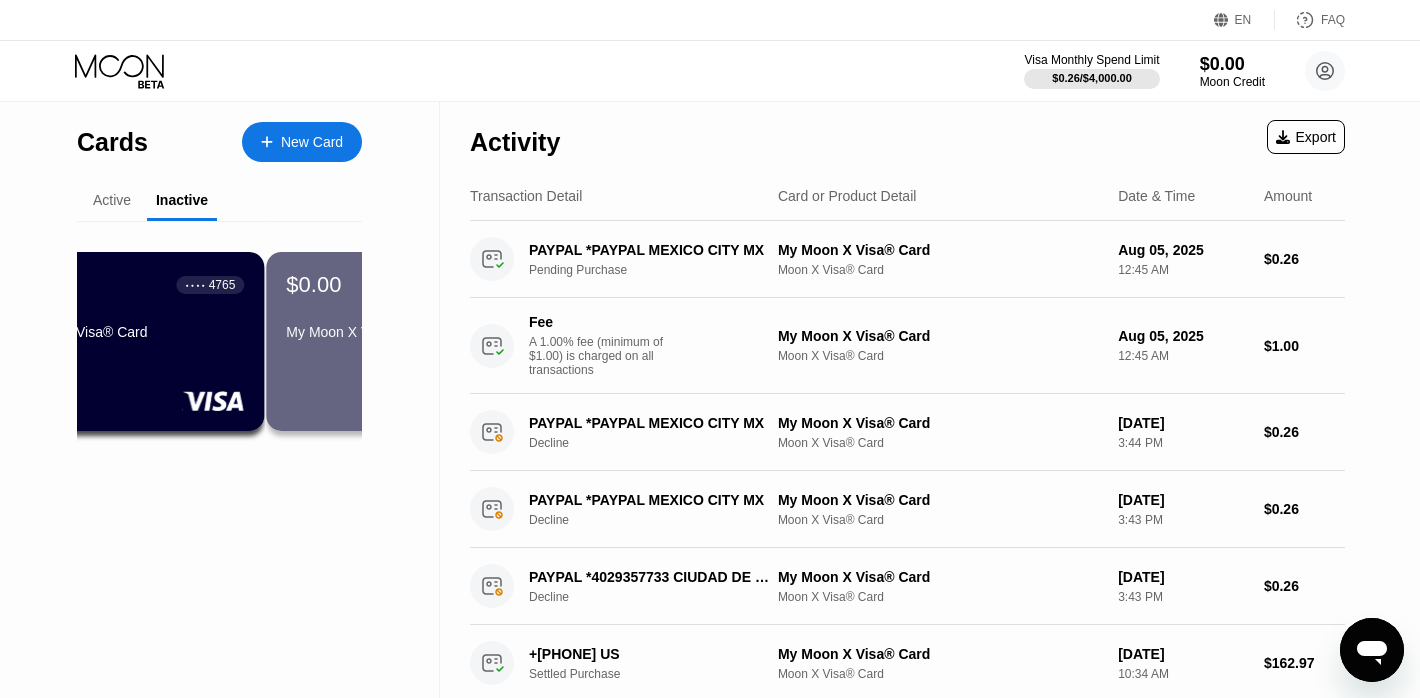click on "Inactive" at bounding box center (182, 200) 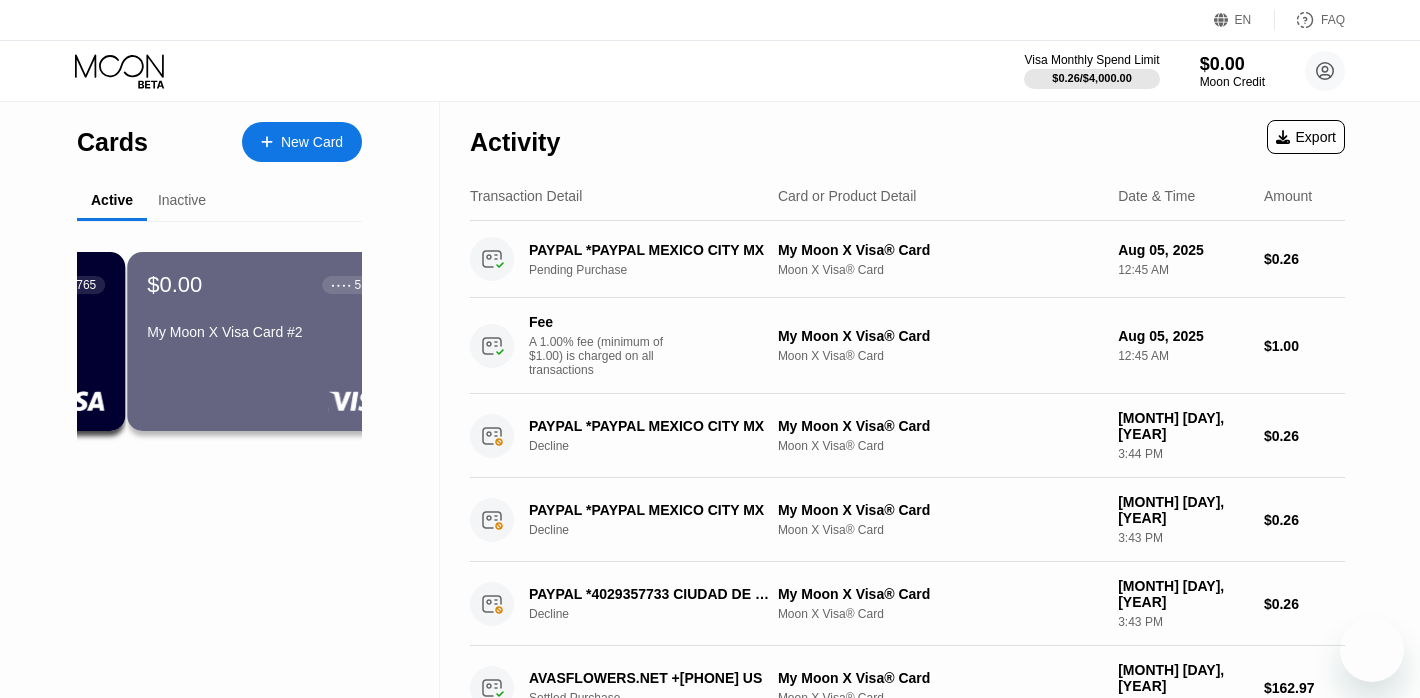 scroll, scrollTop: 0, scrollLeft: 0, axis: both 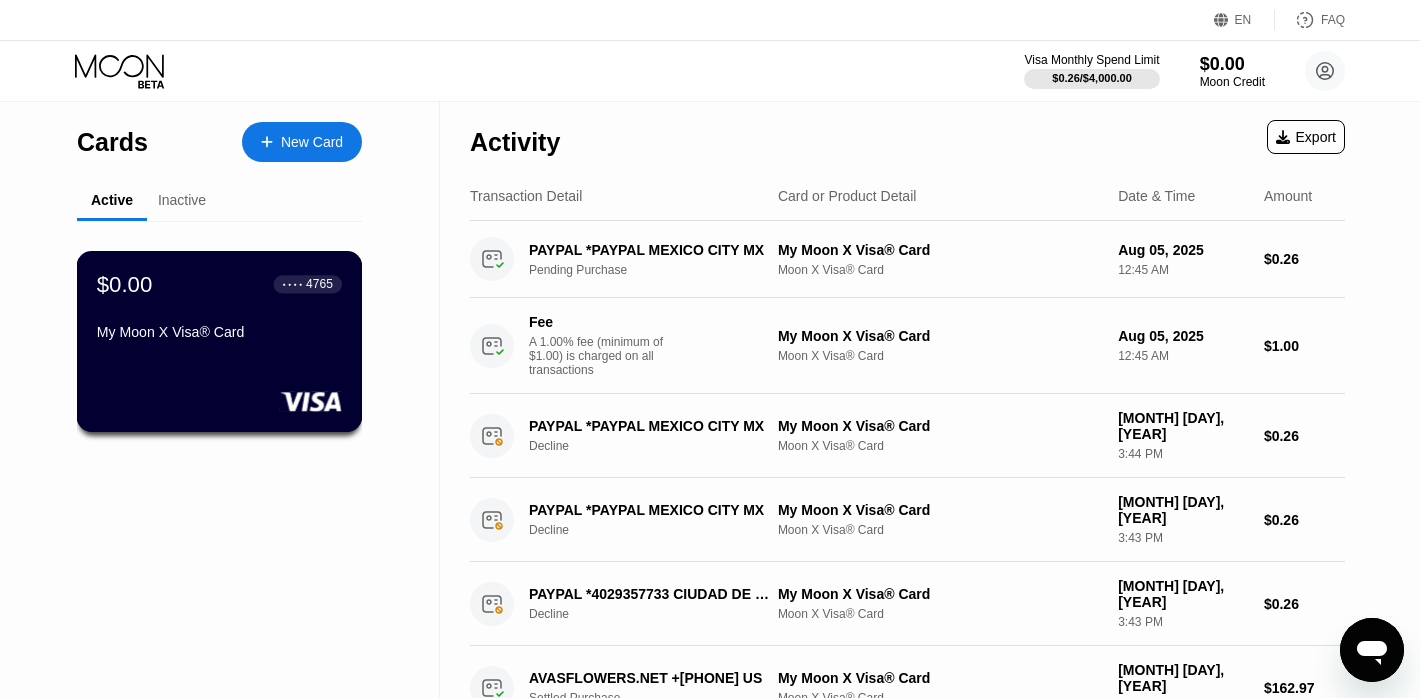 click on "$0.00 ● ● ● ● 4765 My Moon X Visa® Card" at bounding box center (219, 309) 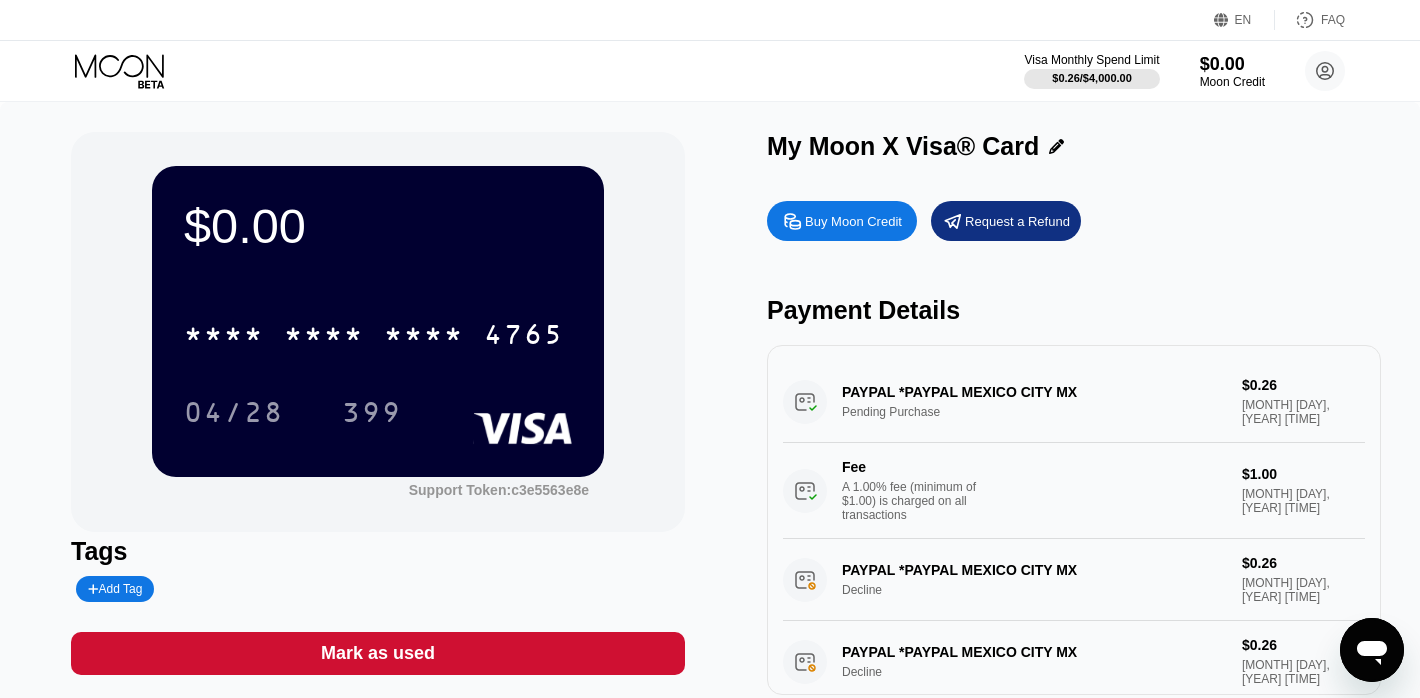 click on "Mark as used" at bounding box center (378, 653) 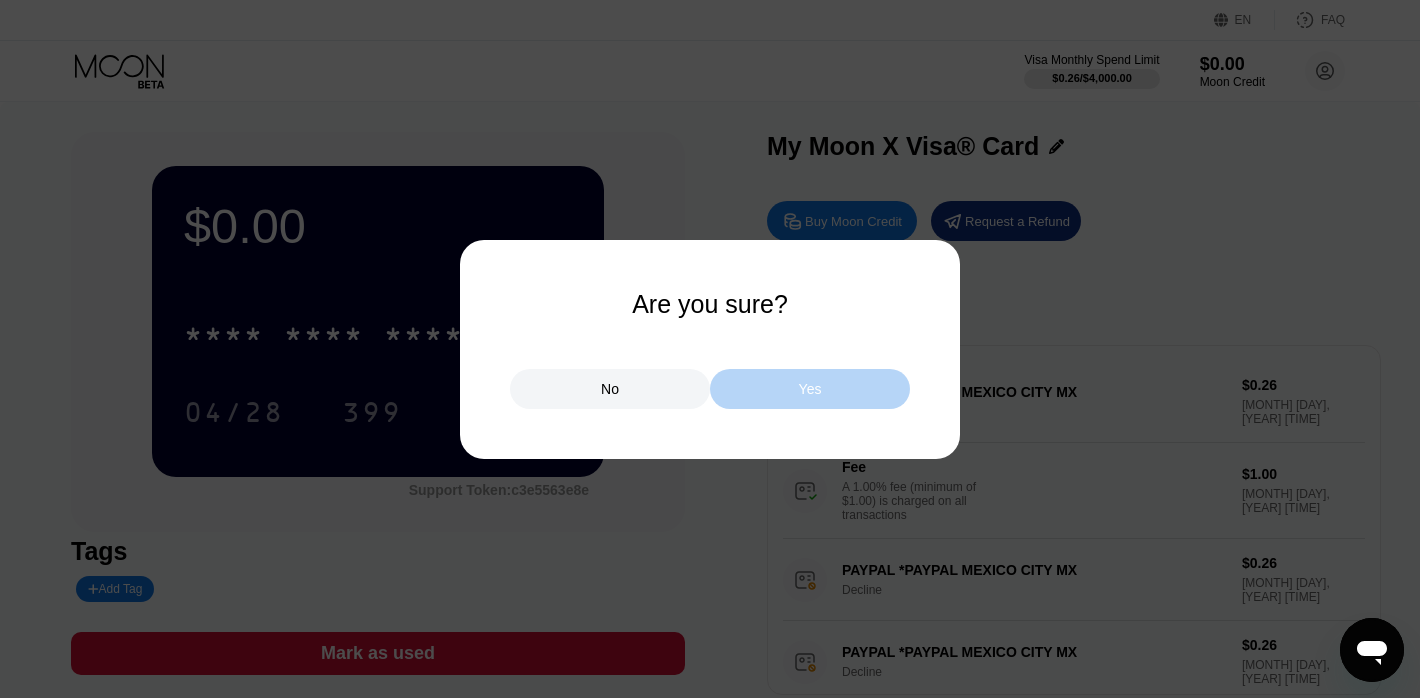 click on "Yes" at bounding box center [810, 389] 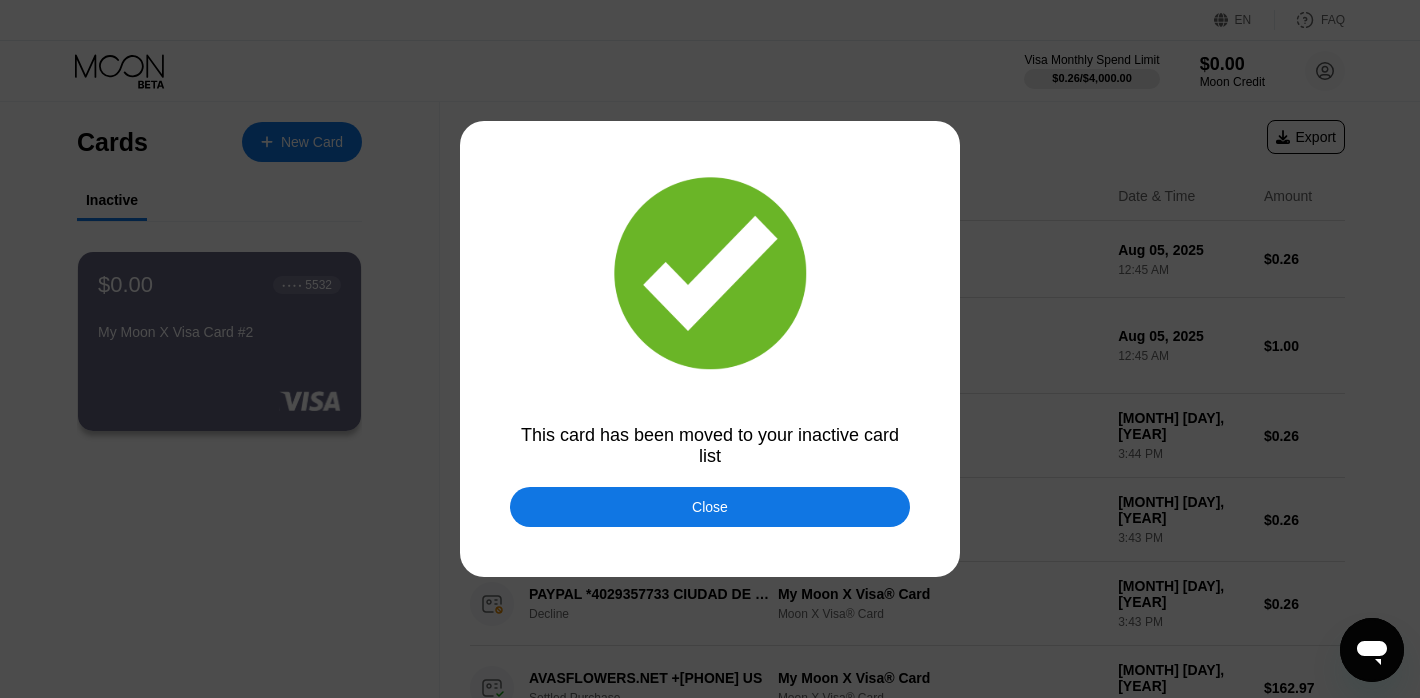click on "Close" at bounding box center (710, 507) 